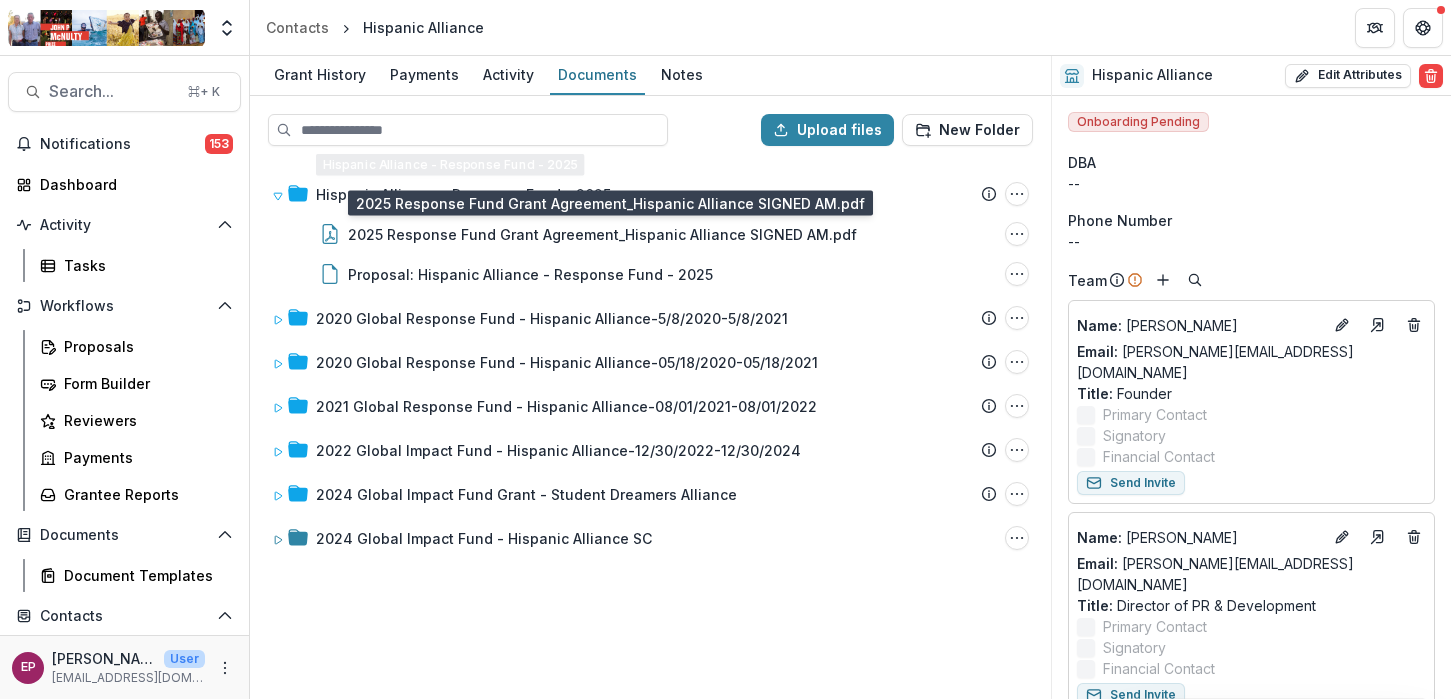 scroll, scrollTop: 0, scrollLeft: 0, axis: both 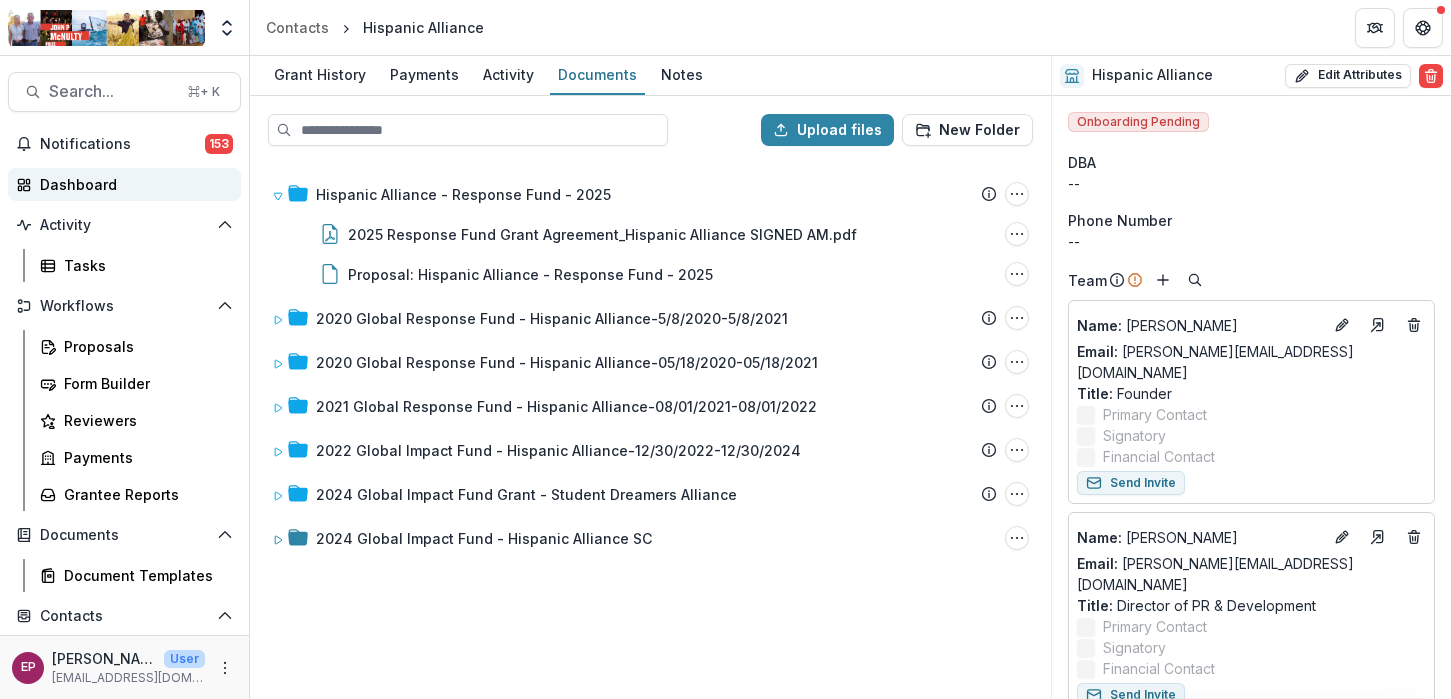 click on "Dashboard" at bounding box center (132, 184) 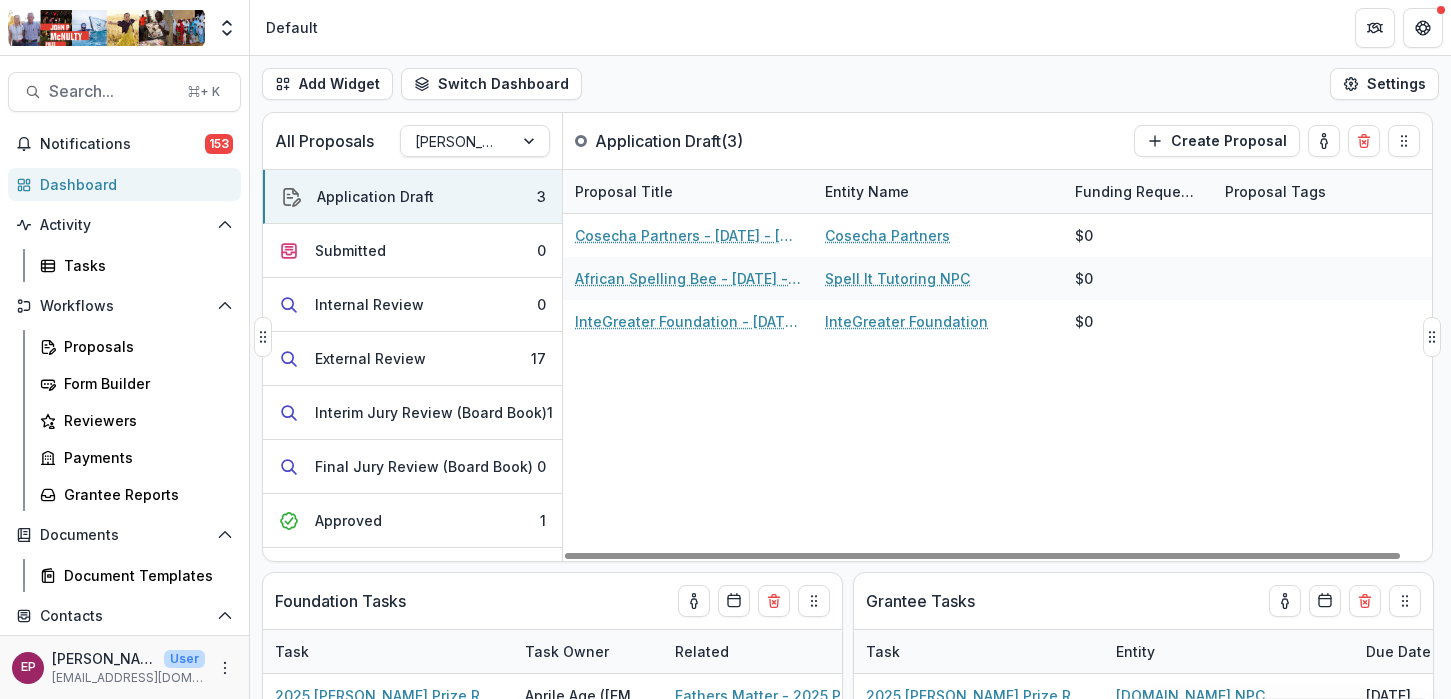scroll, scrollTop: 55, scrollLeft: 0, axis: vertical 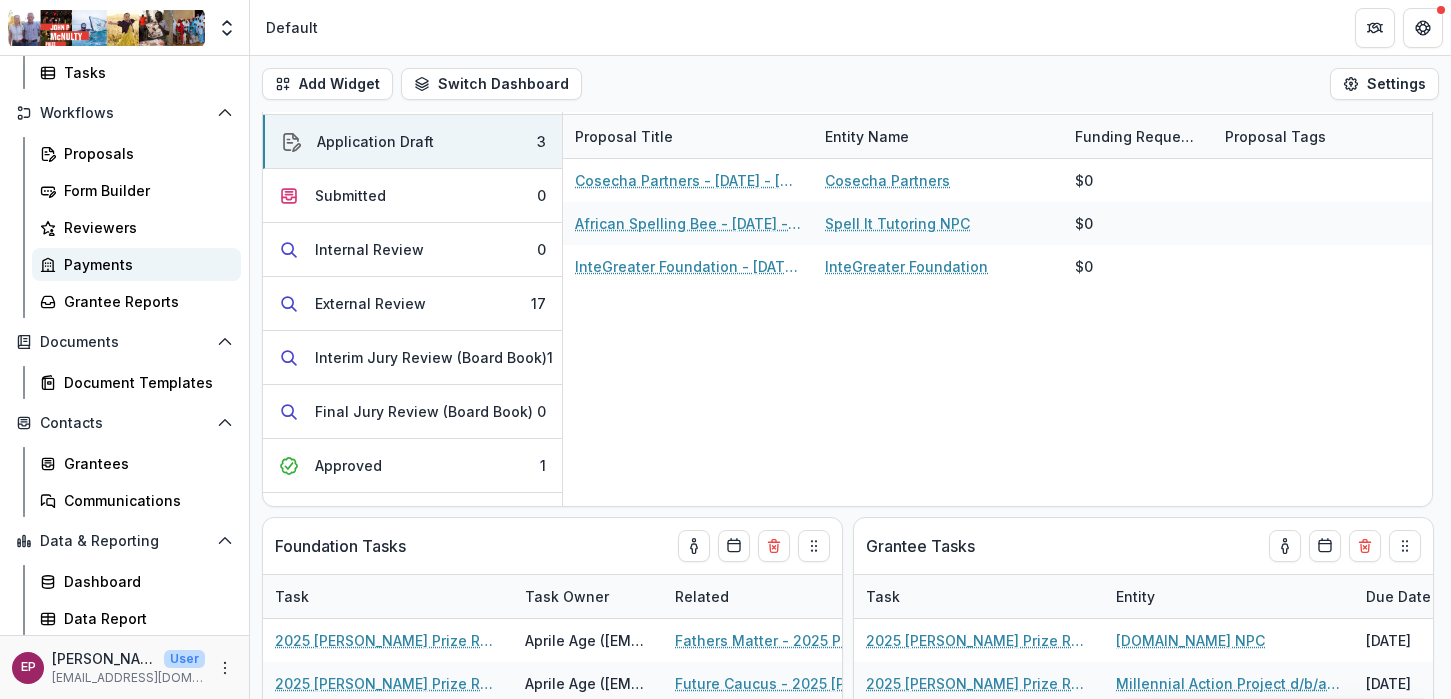 click on "Payments" at bounding box center [144, 264] 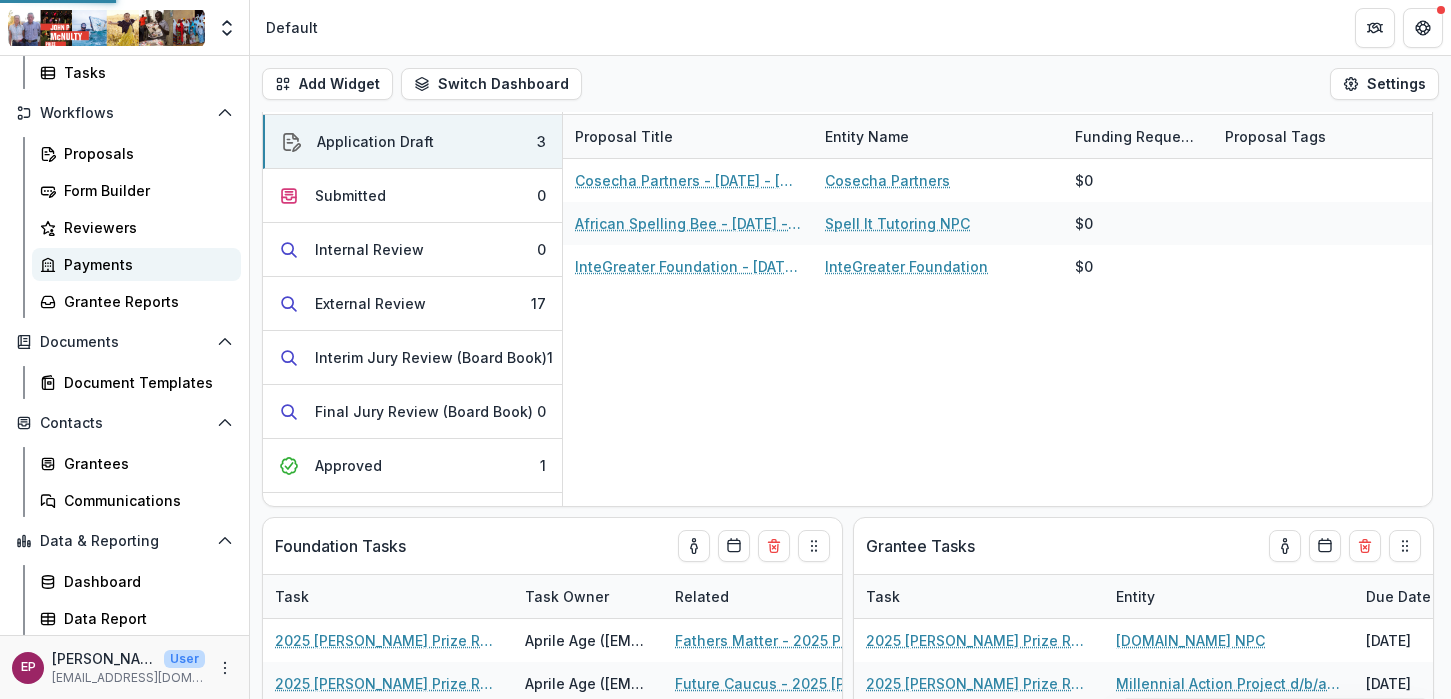 select on "******" 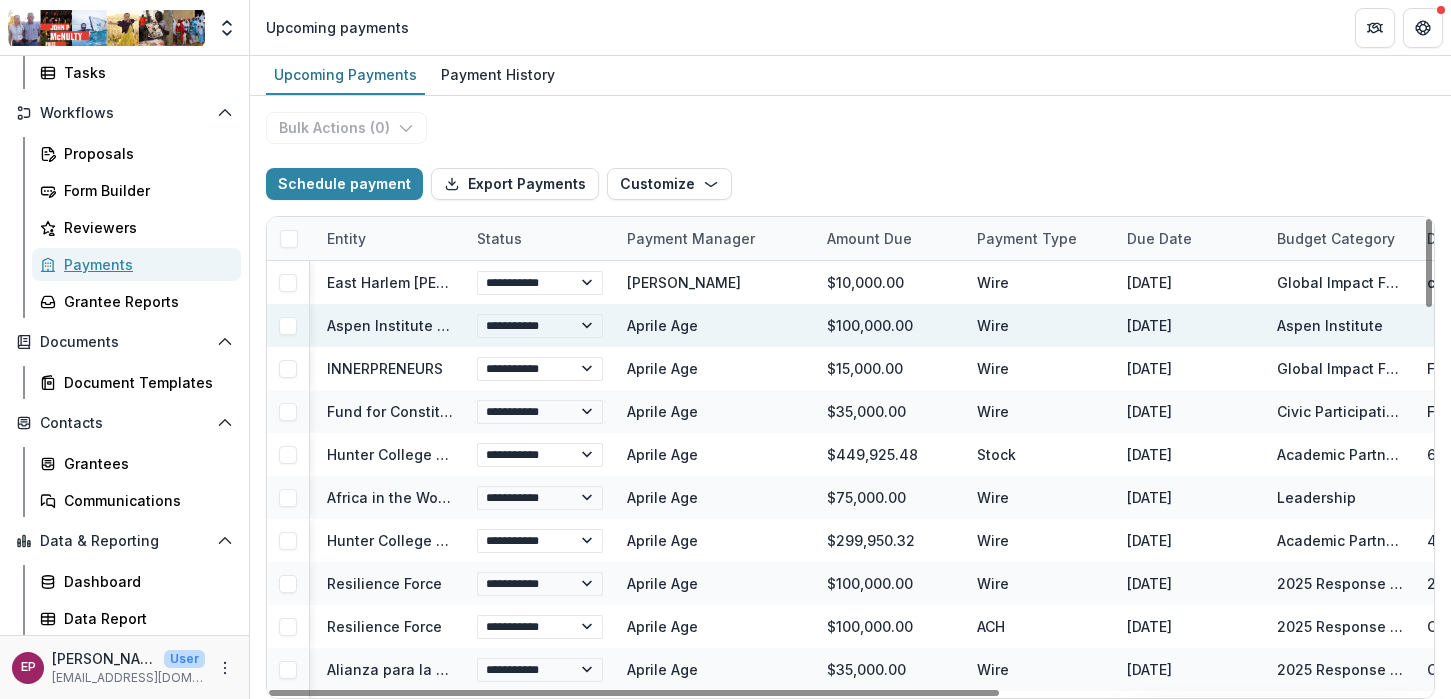 scroll, scrollTop: 0, scrollLeft: 0, axis: both 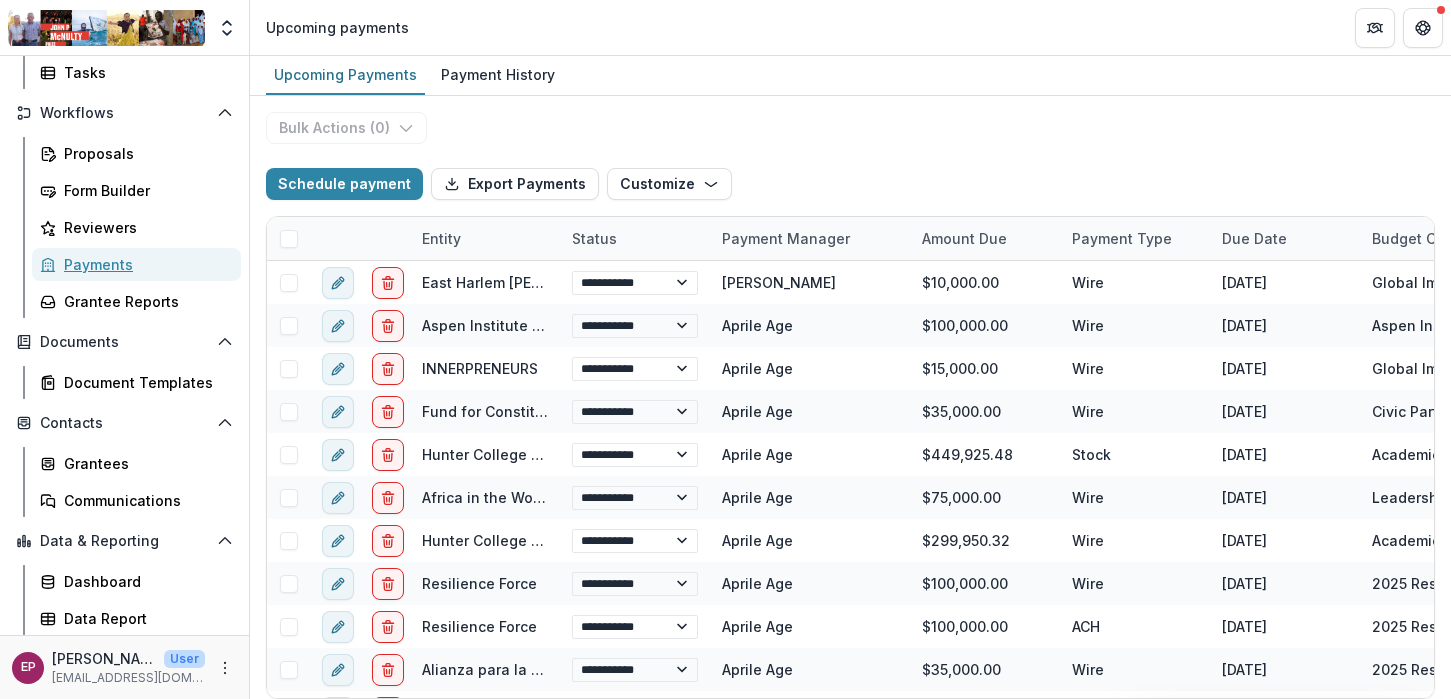 select on "******" 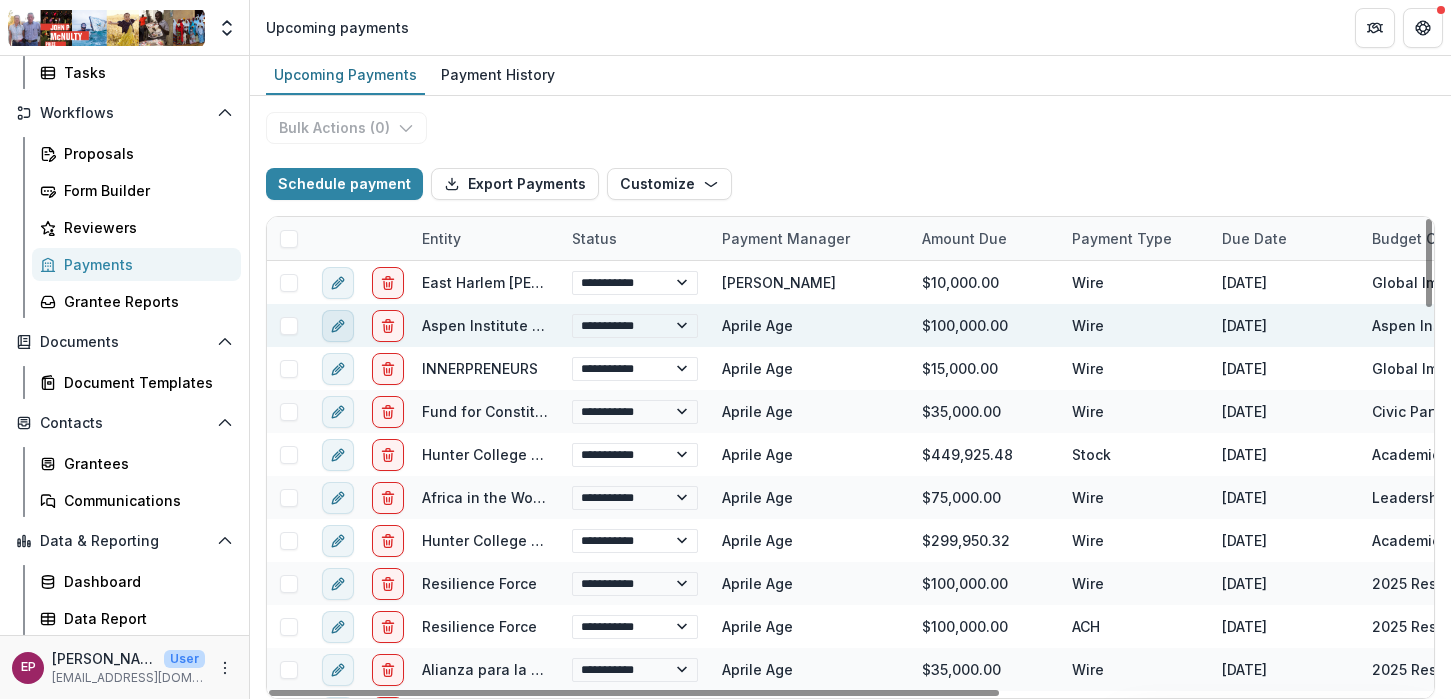 click 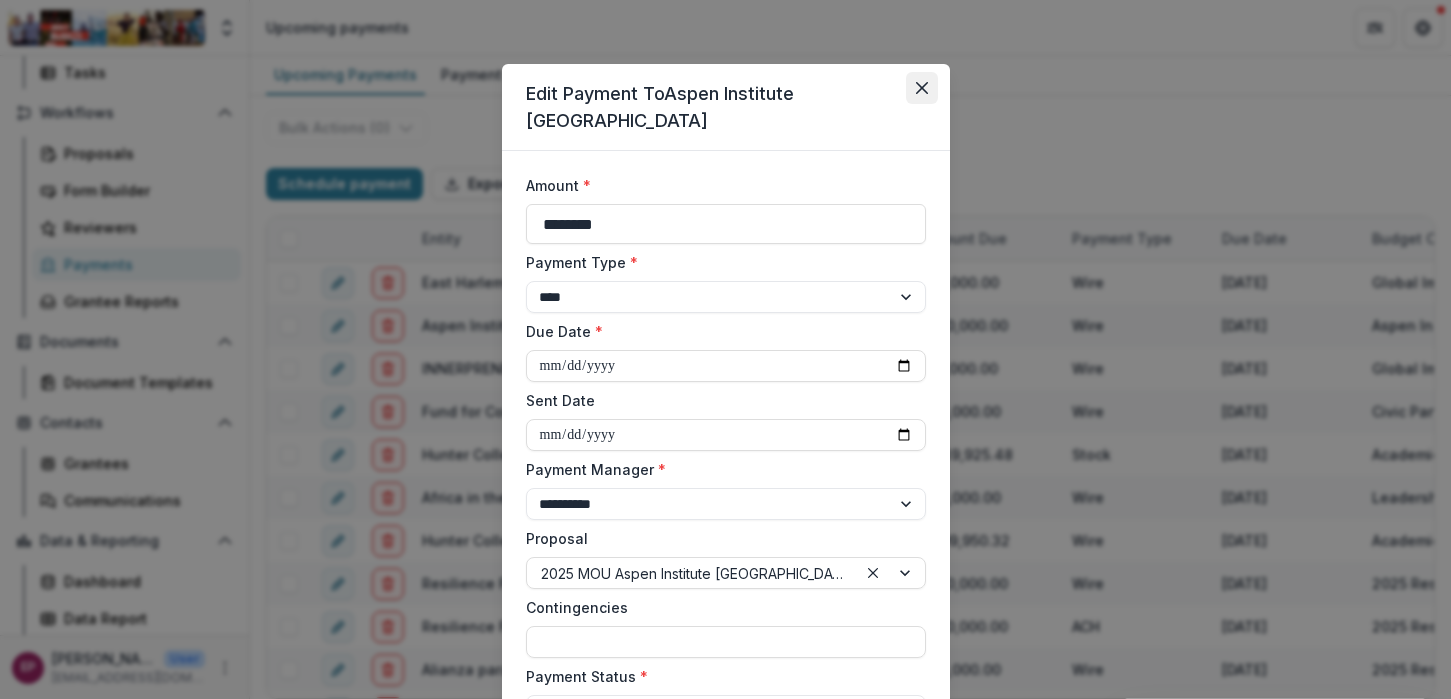 click at bounding box center [922, 88] 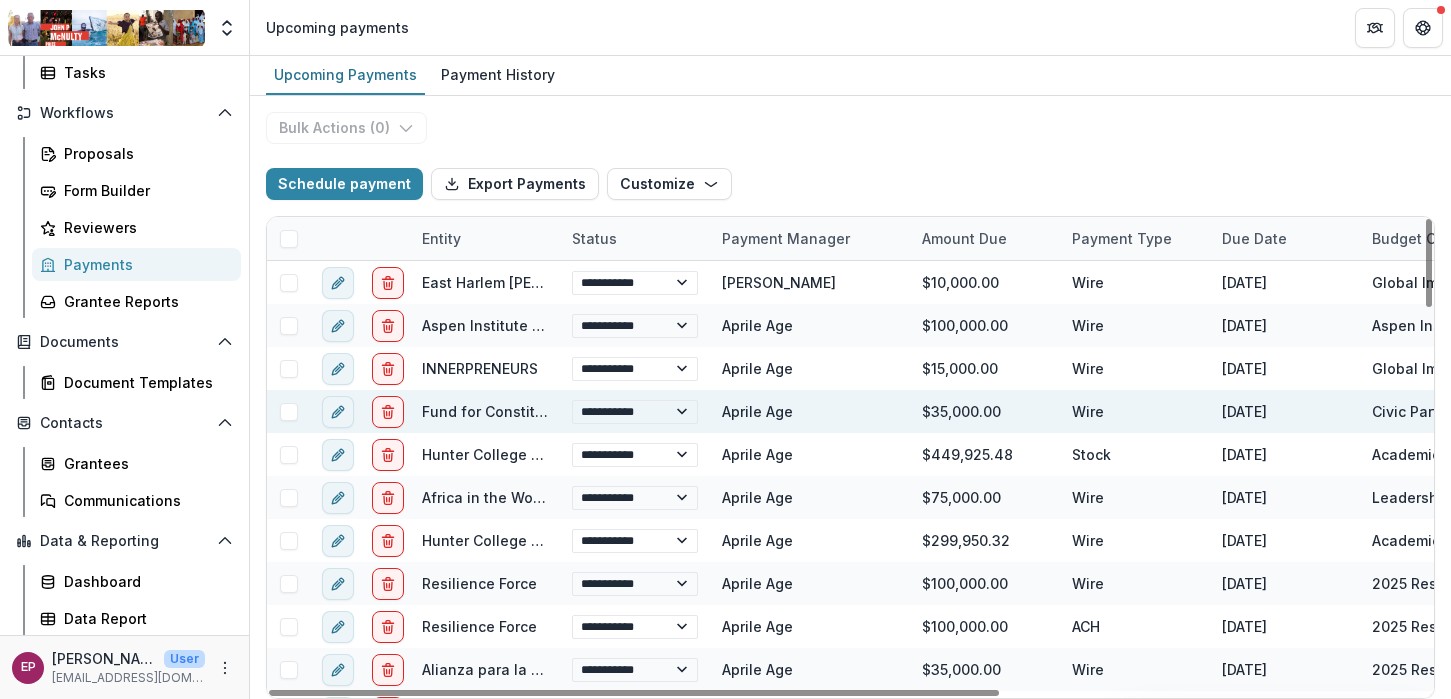 click on "Fund for Constitutional Government" at bounding box center [548, 411] 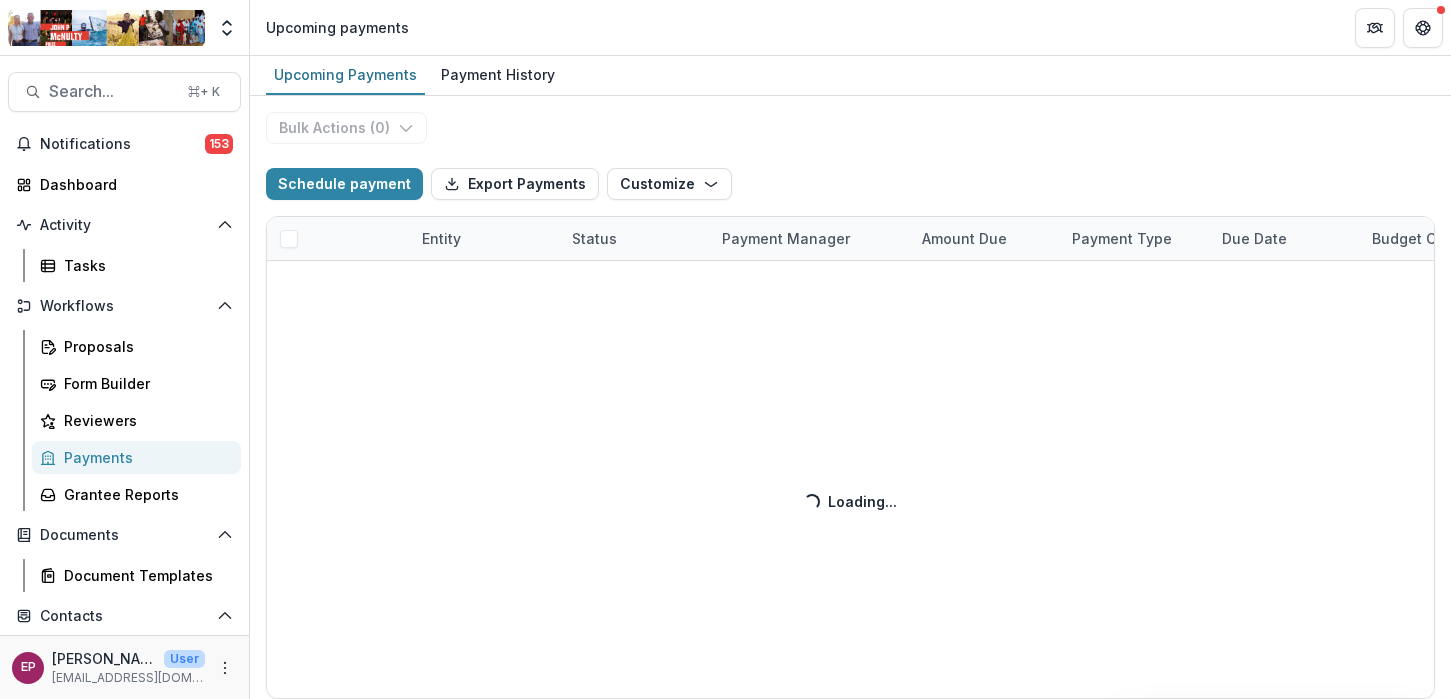 select on "******" 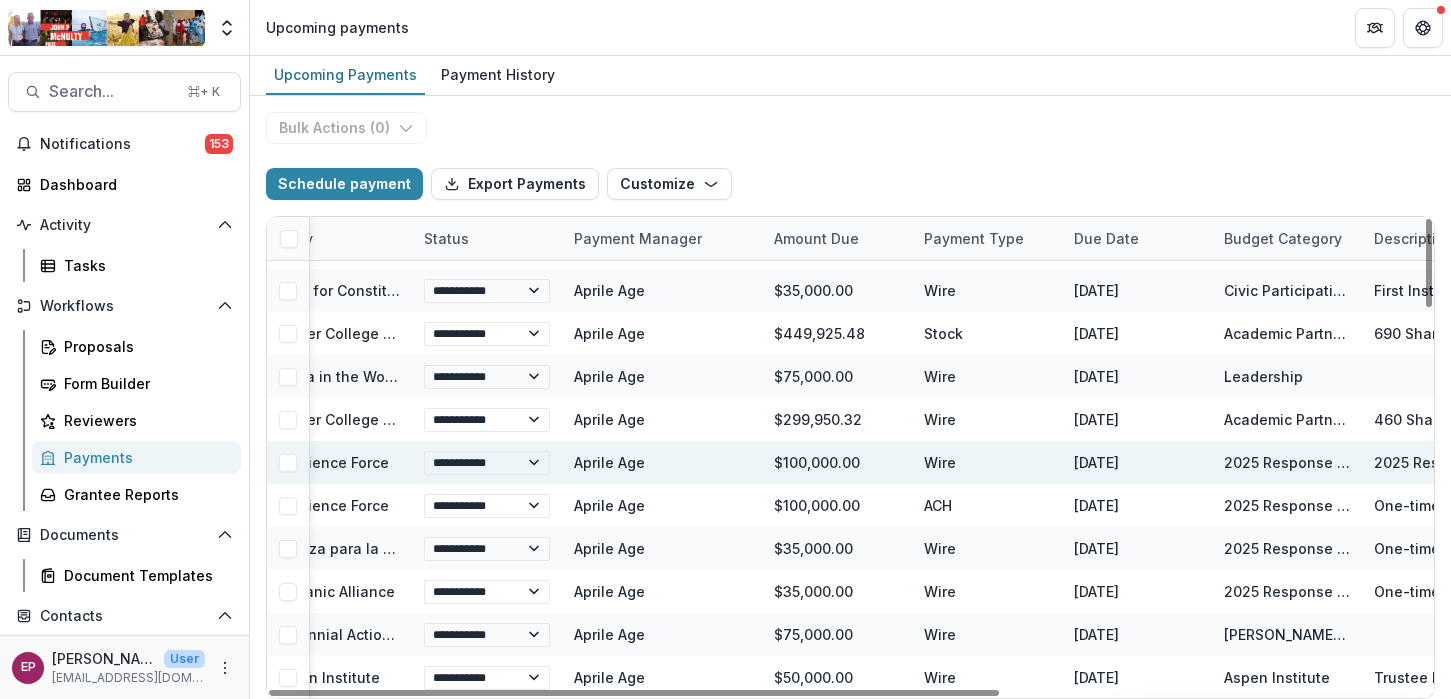 scroll, scrollTop: 121, scrollLeft: 0, axis: vertical 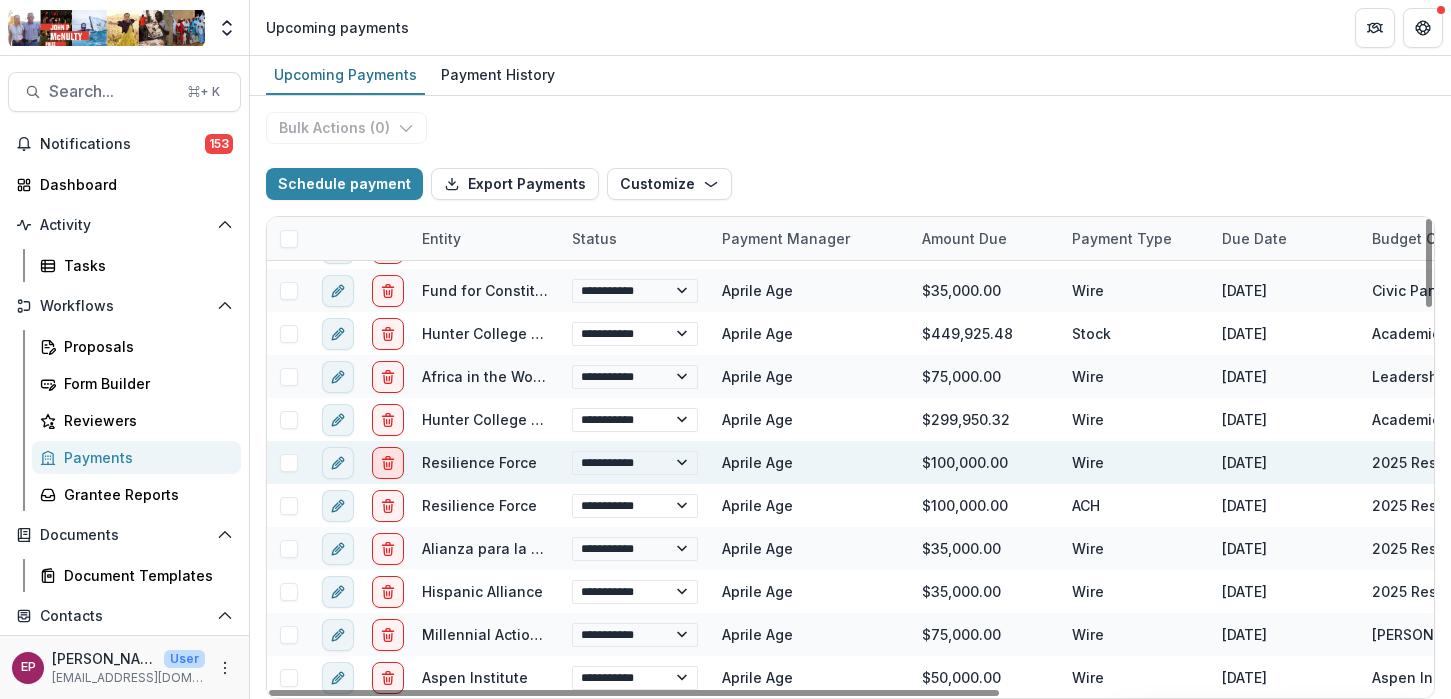 click 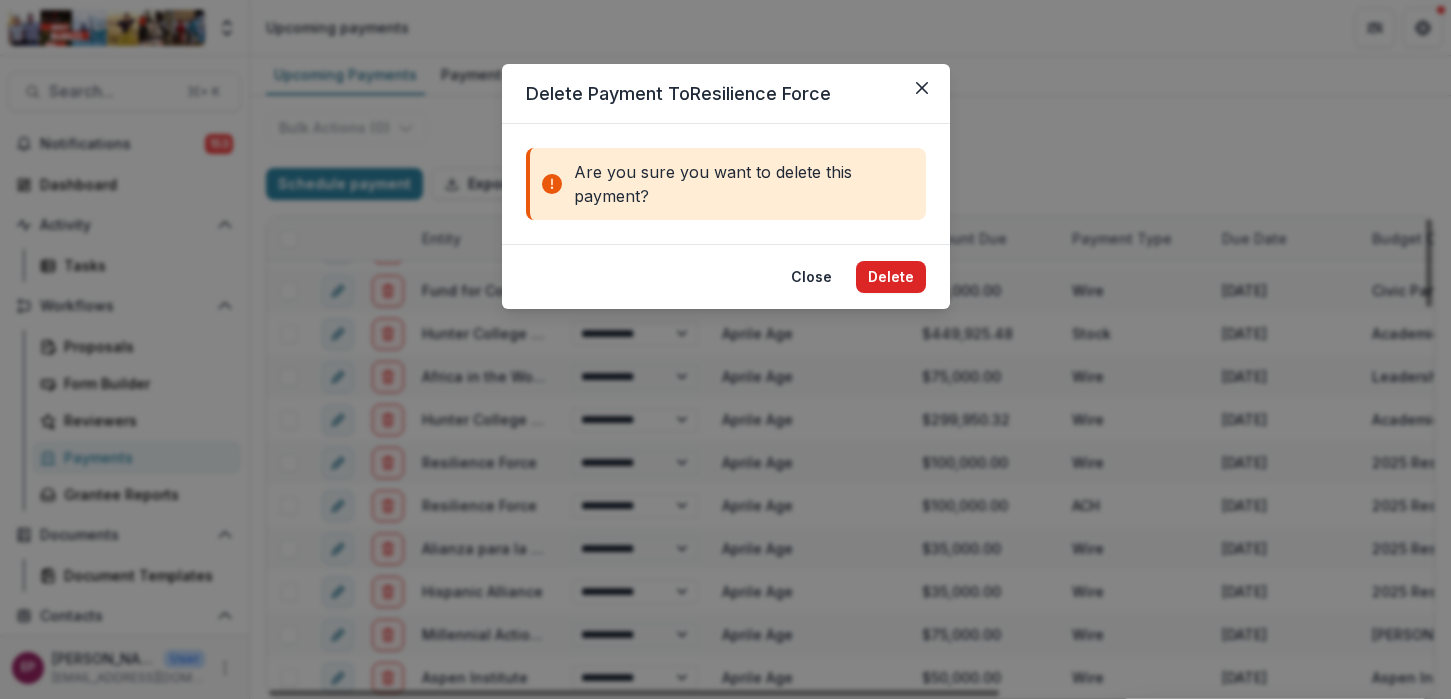 click on "Delete" at bounding box center [891, 277] 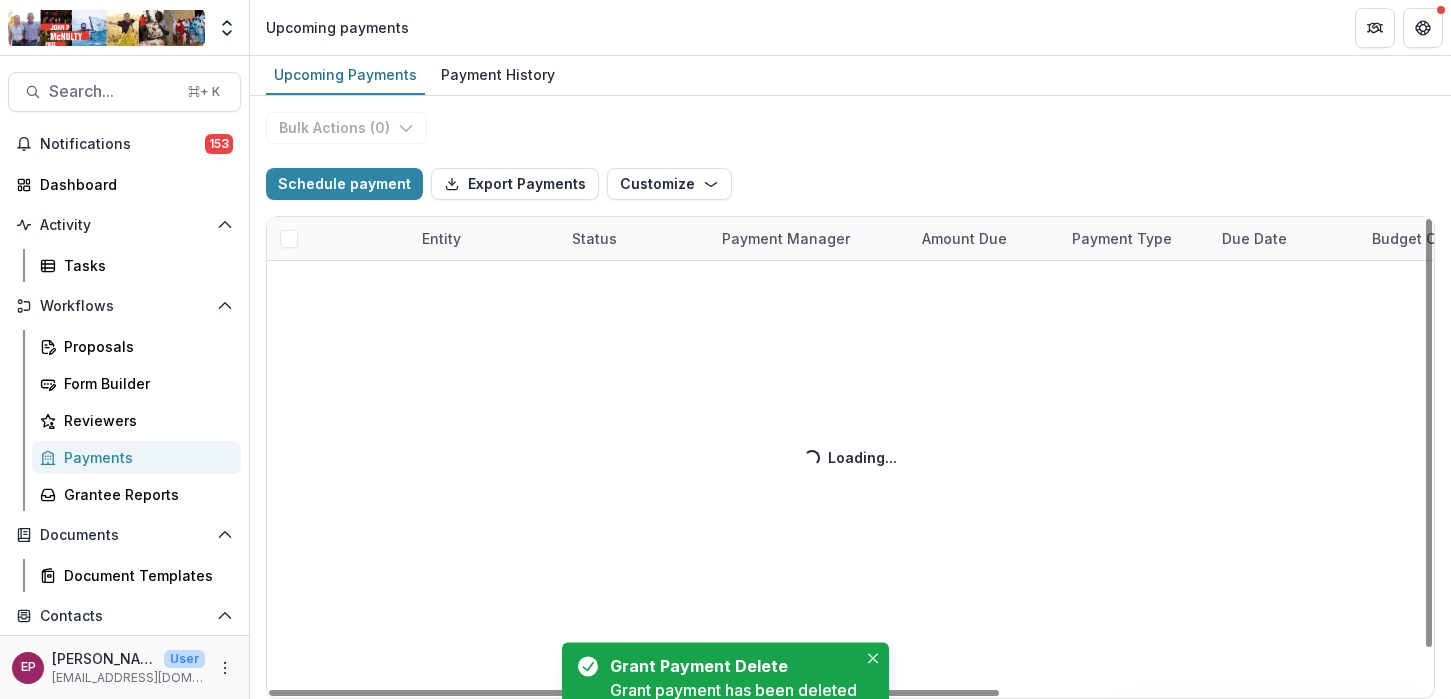 scroll, scrollTop: 44, scrollLeft: 0, axis: vertical 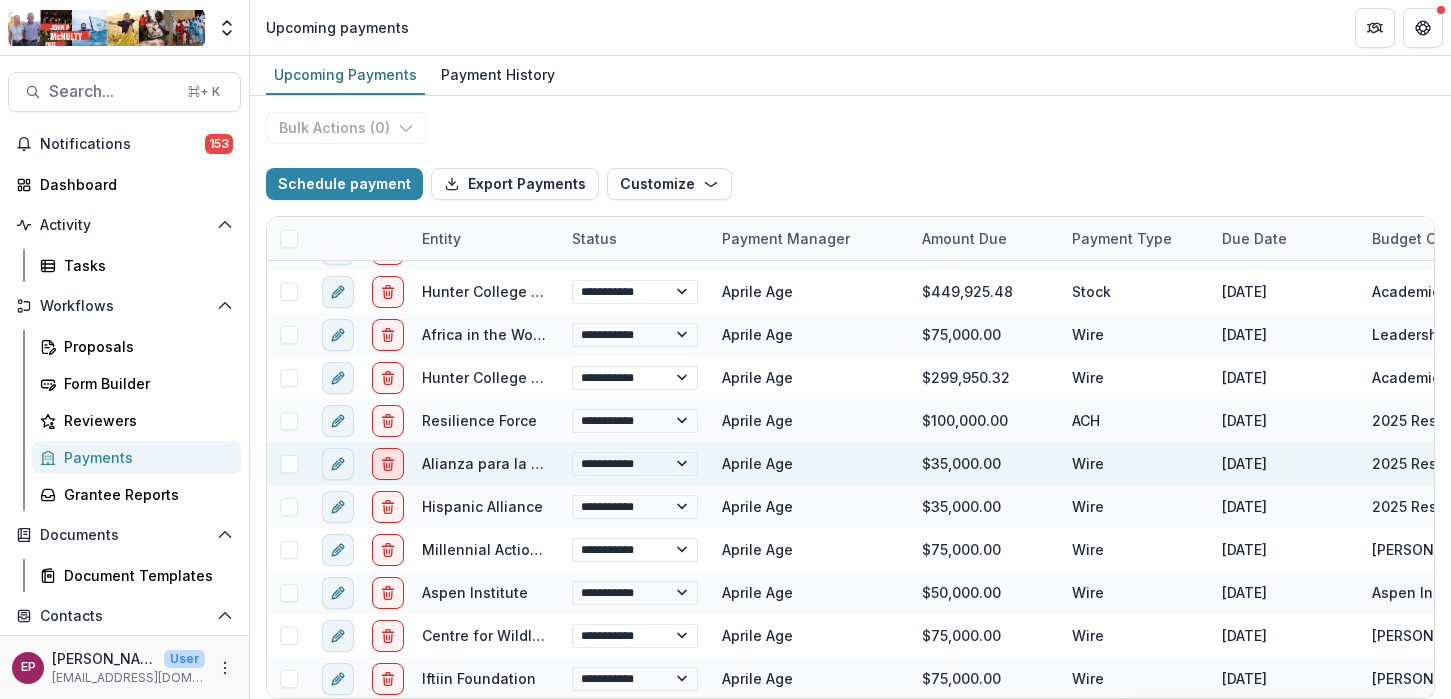 click 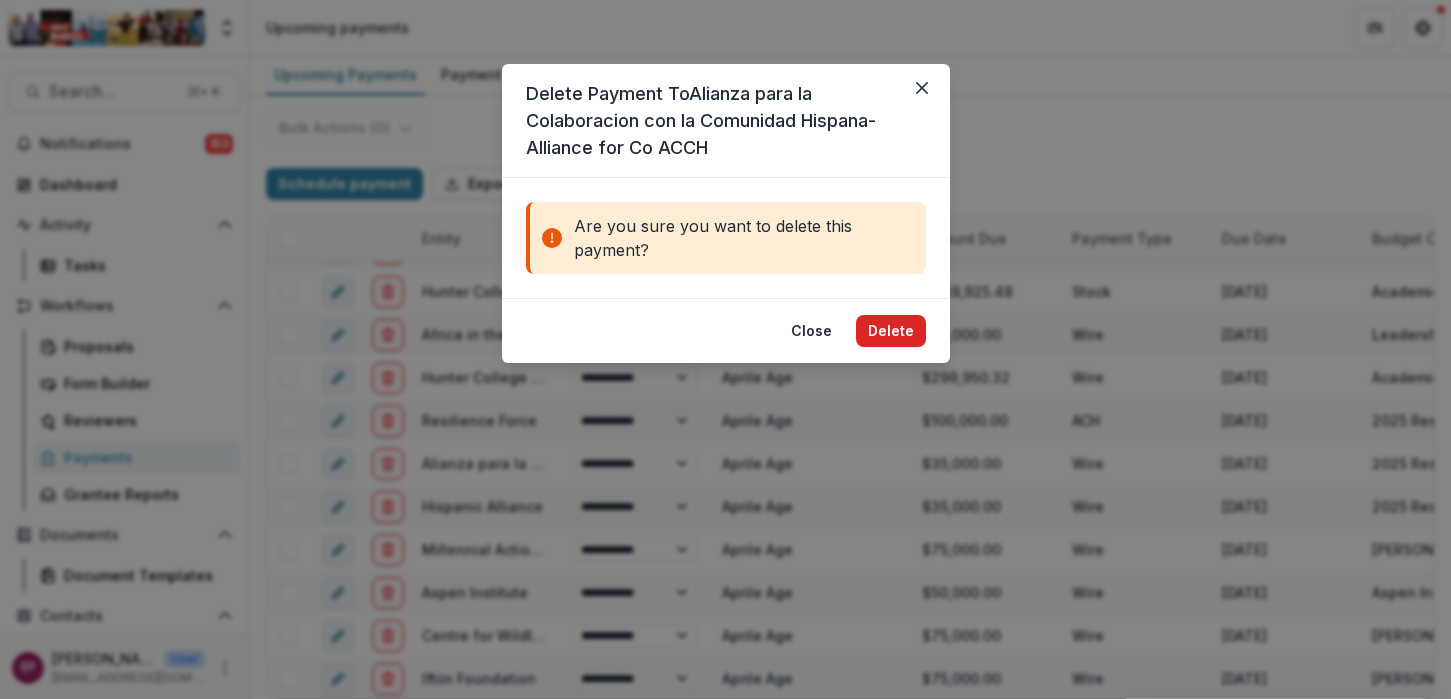 click on "Delete" at bounding box center (891, 331) 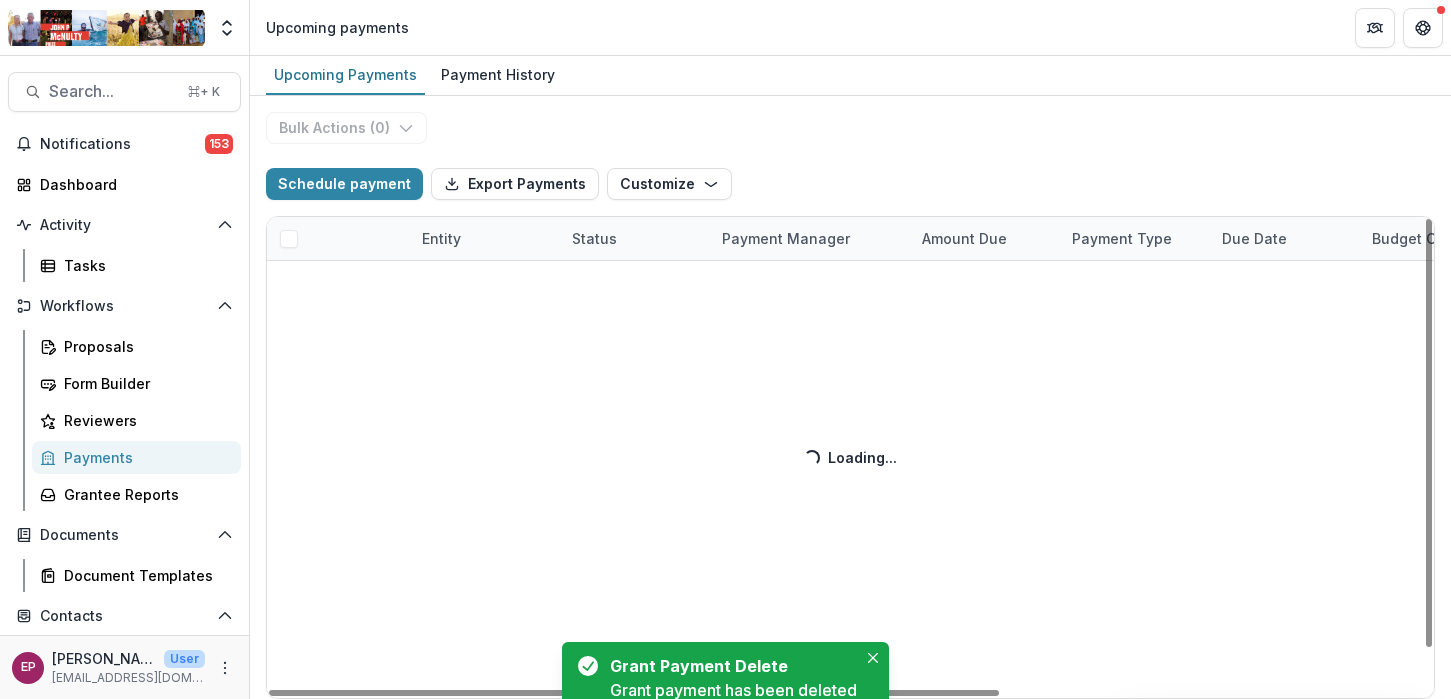 scroll, scrollTop: 44, scrollLeft: 0, axis: vertical 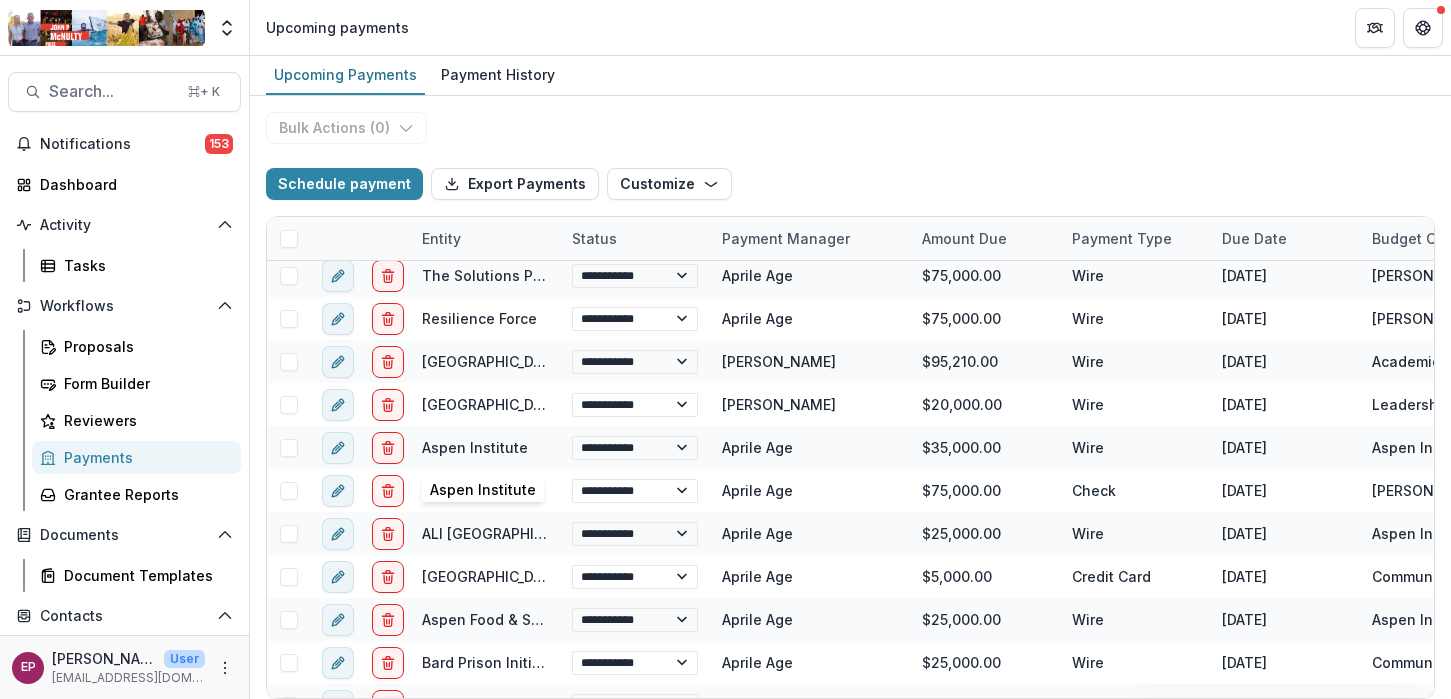 select on "******" 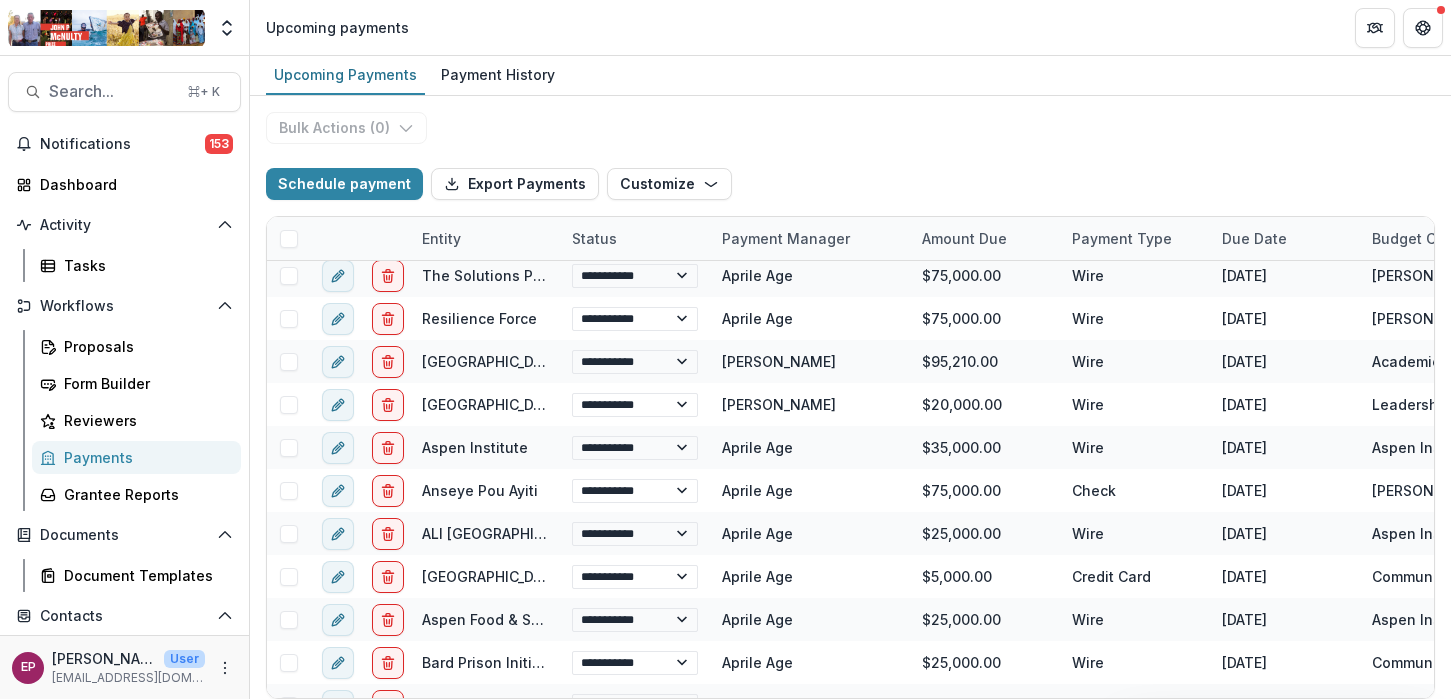 select on "******" 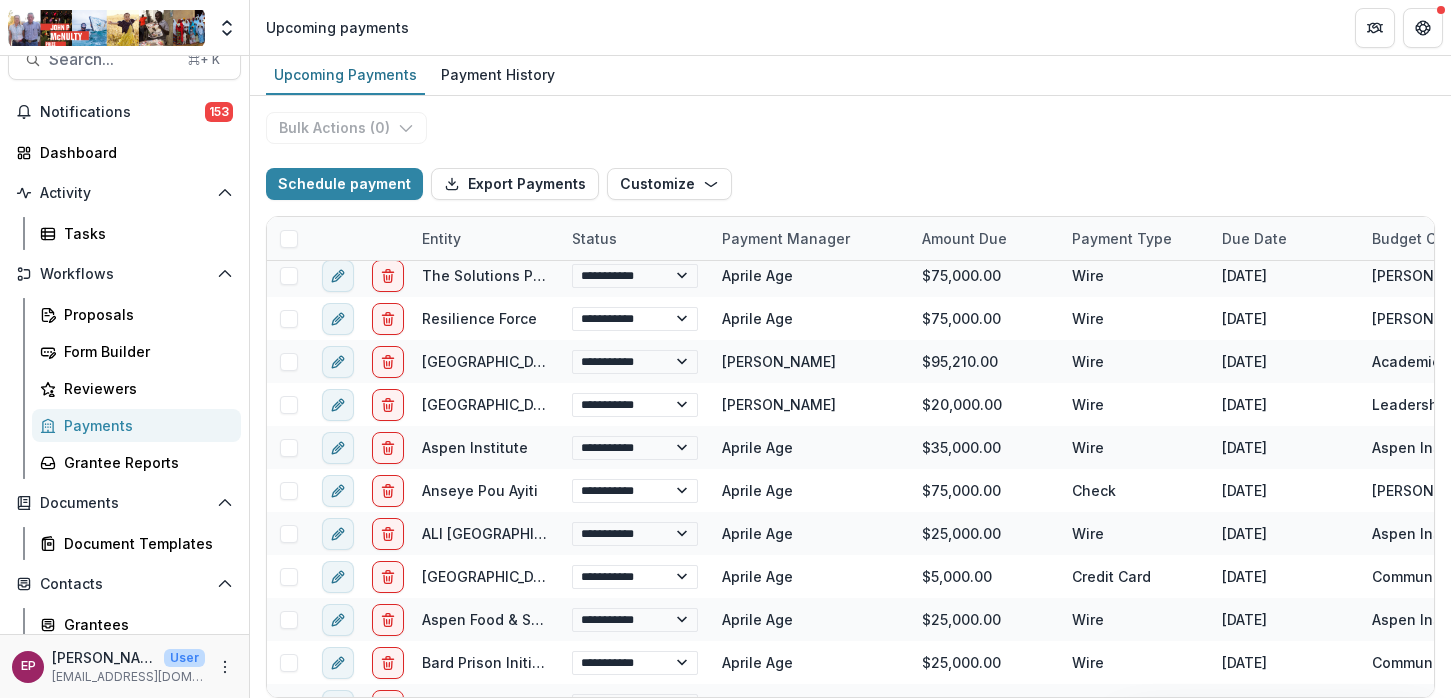 scroll, scrollTop: 23, scrollLeft: 0, axis: vertical 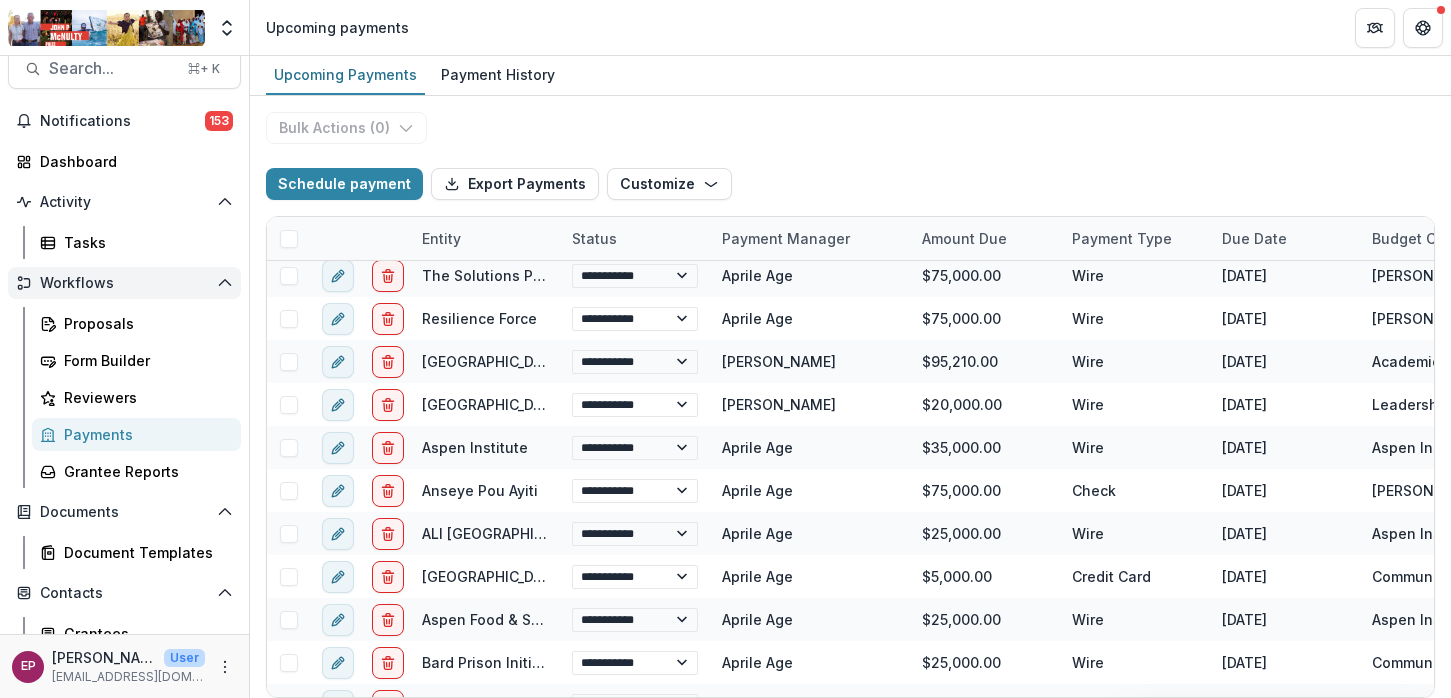click on "Workflows" at bounding box center [124, 283] 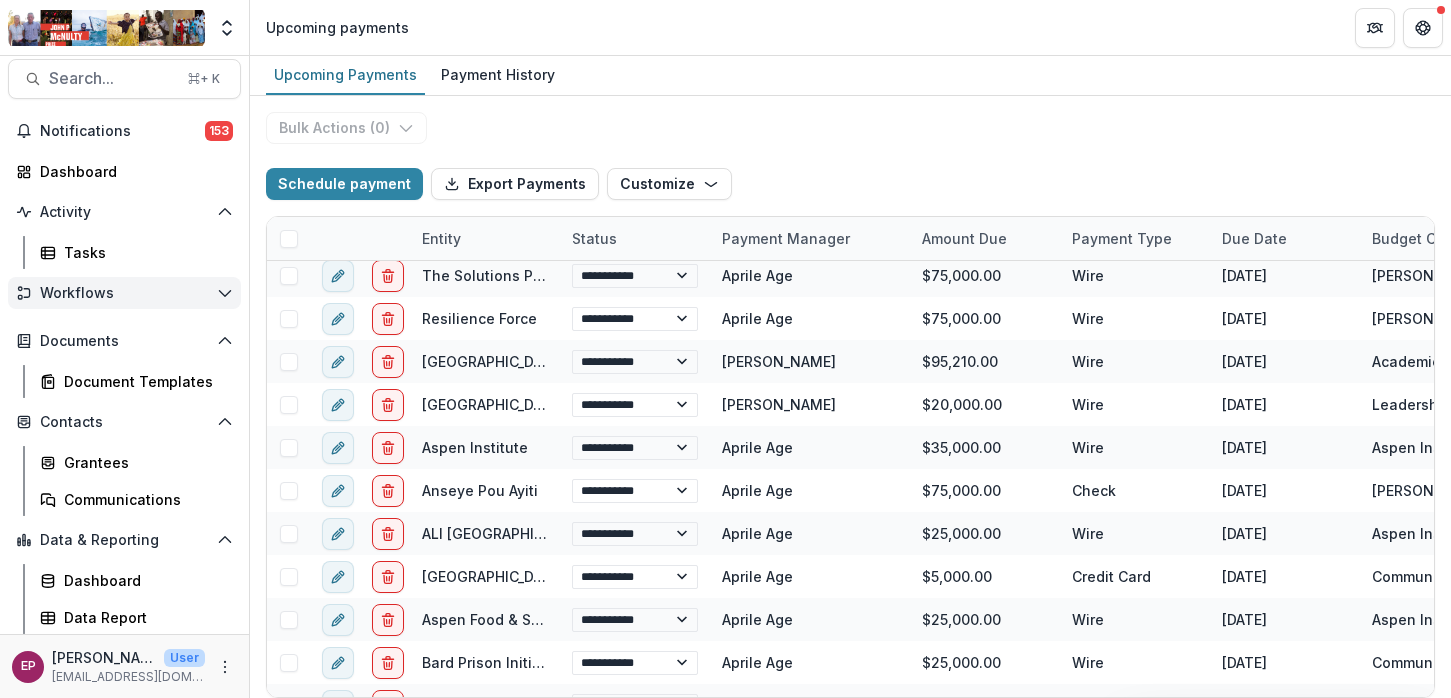 click on "Workflows" at bounding box center [124, 293] 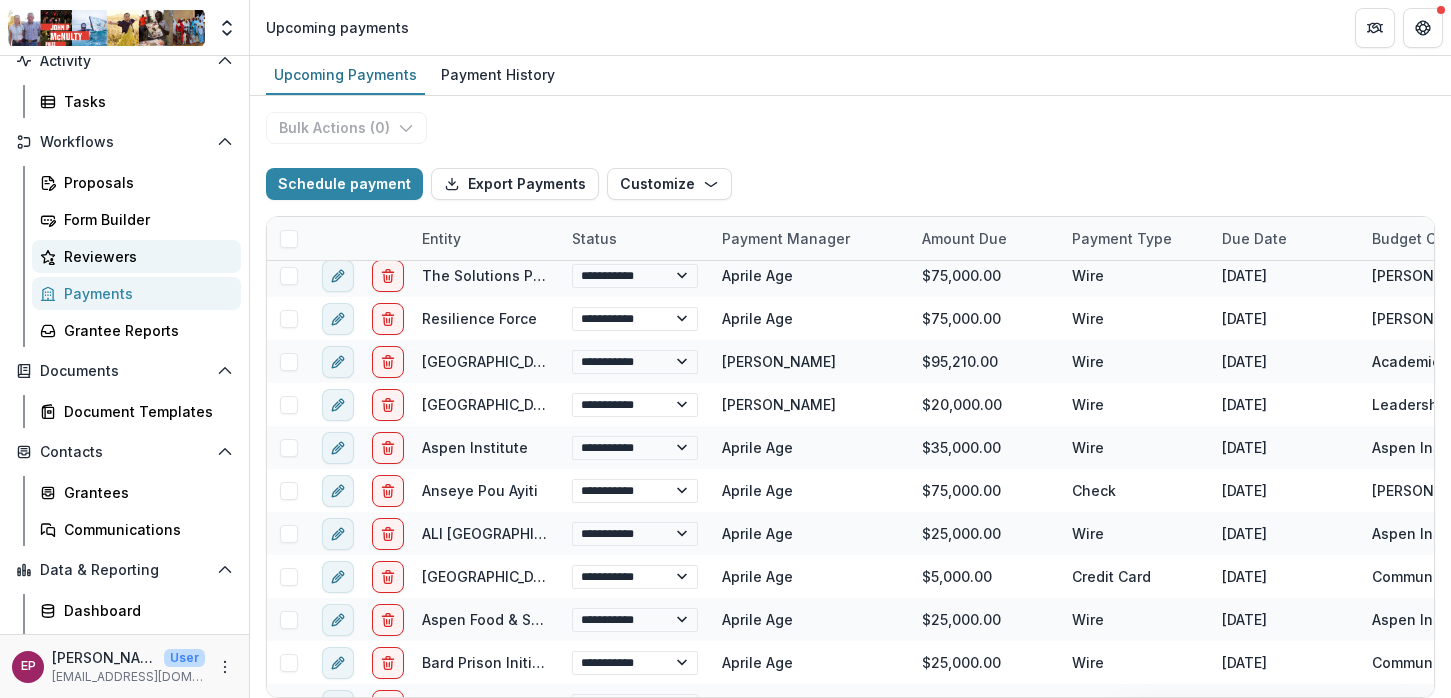 scroll, scrollTop: 194, scrollLeft: 0, axis: vertical 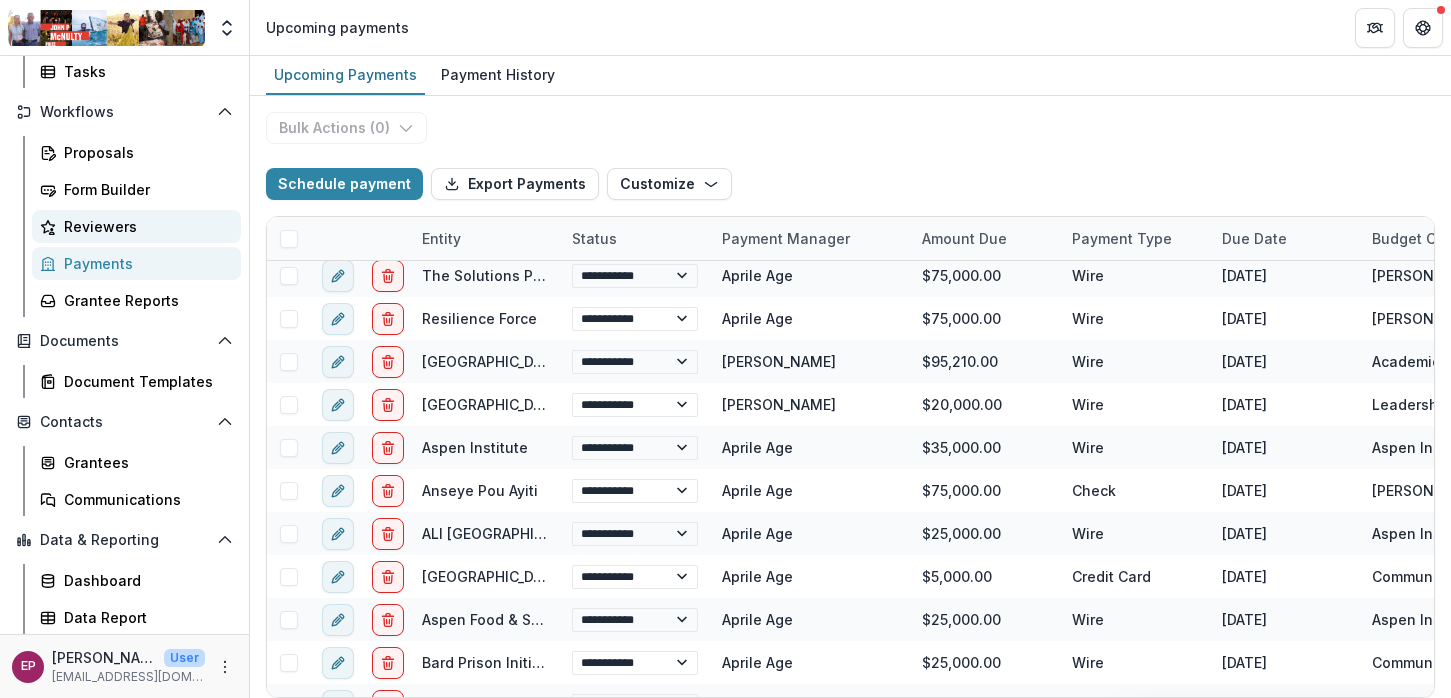 select on "******" 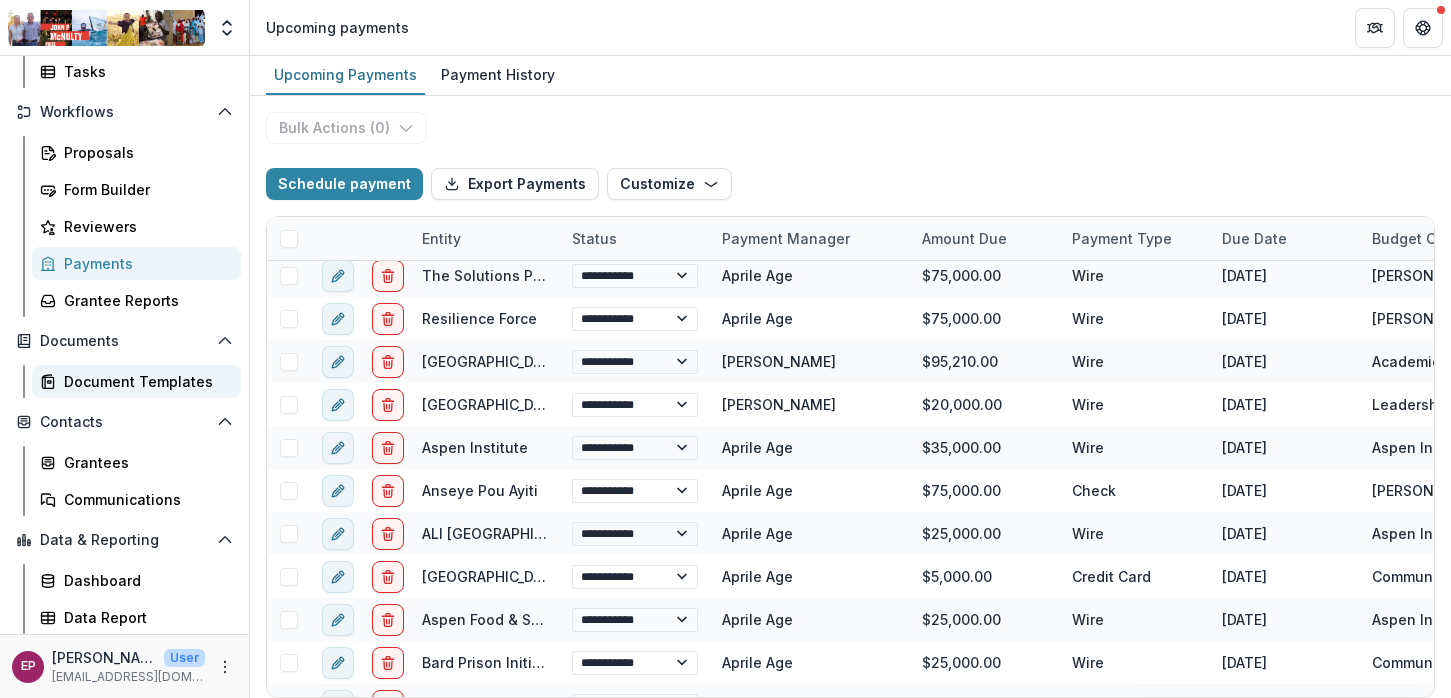 scroll, scrollTop: 0, scrollLeft: 0, axis: both 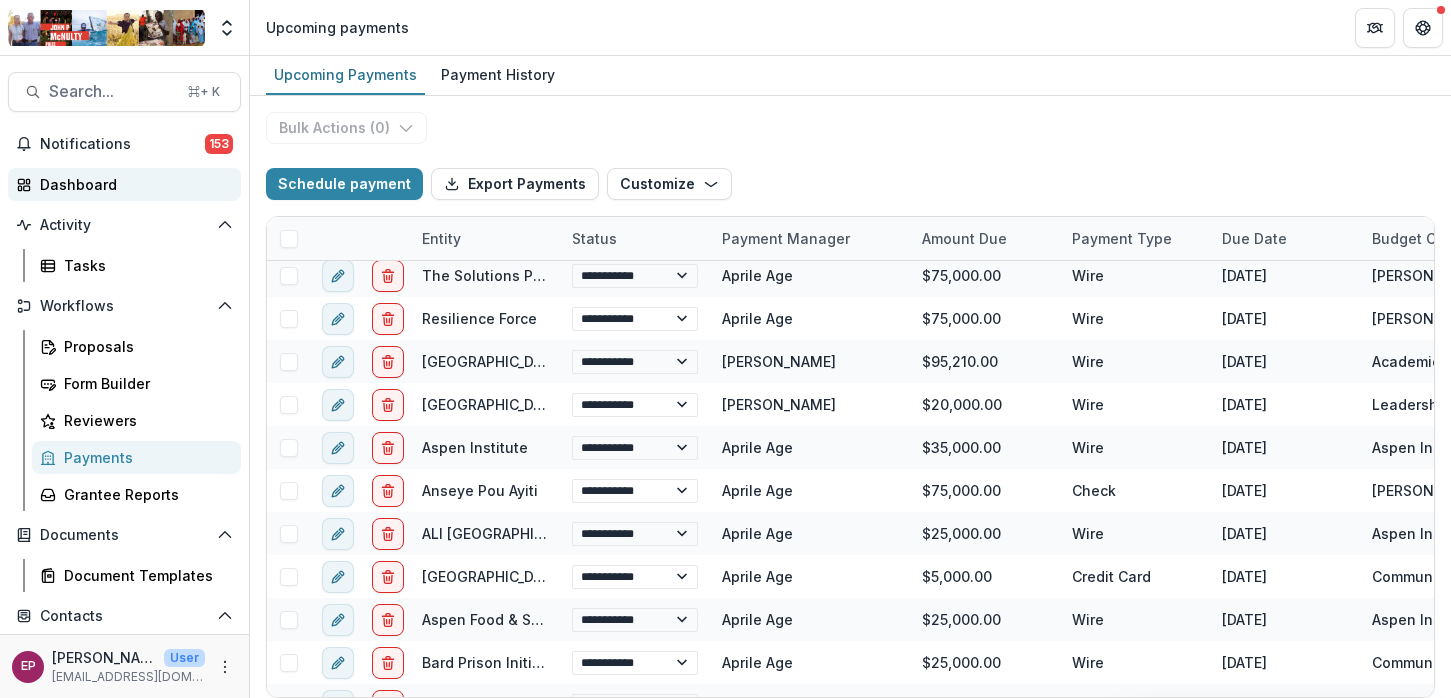 click on "Dashboard" at bounding box center (132, 184) 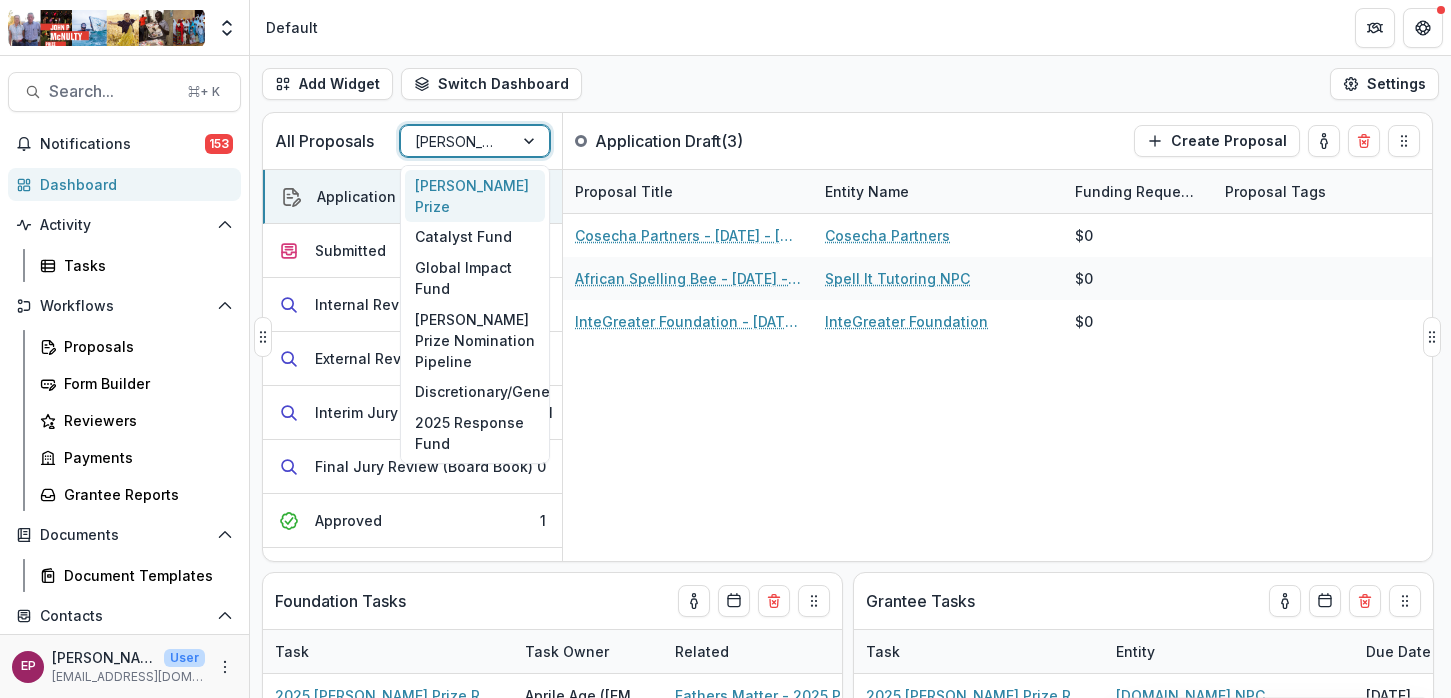 click at bounding box center [457, 141] 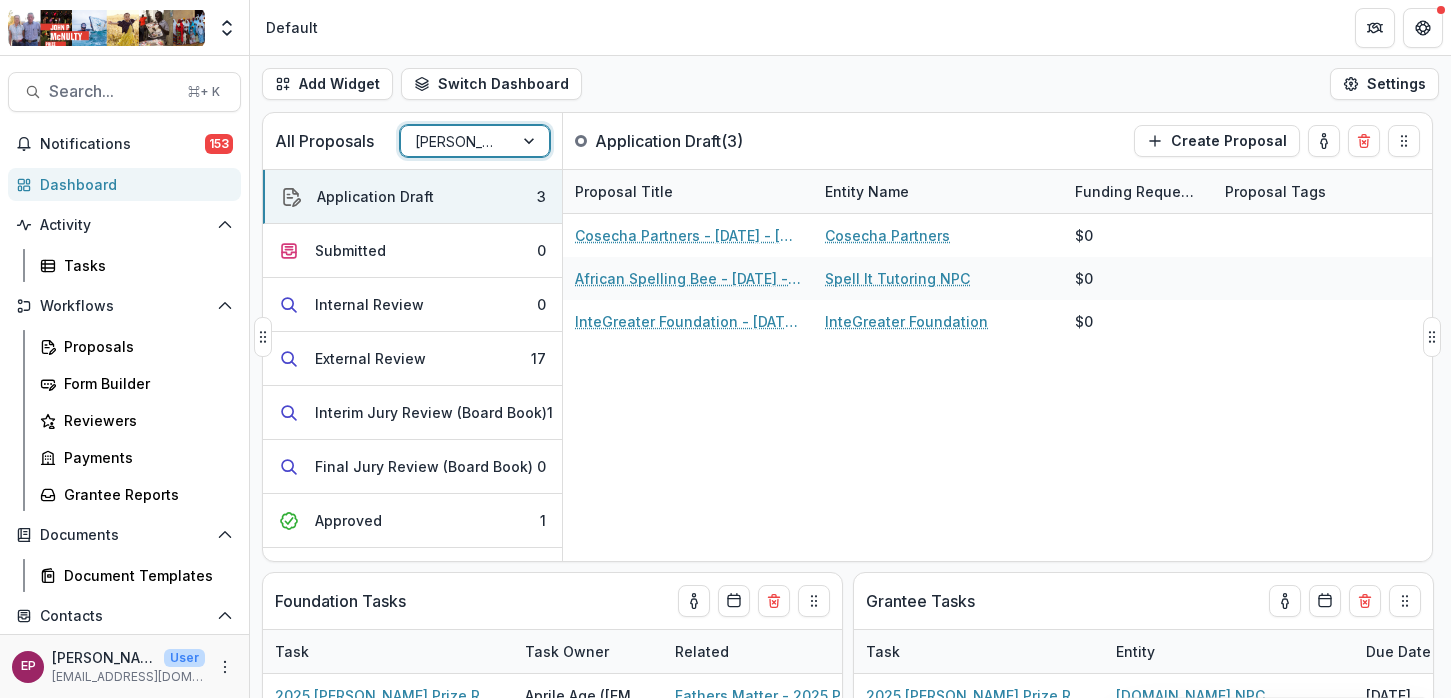 click at bounding box center [457, 141] 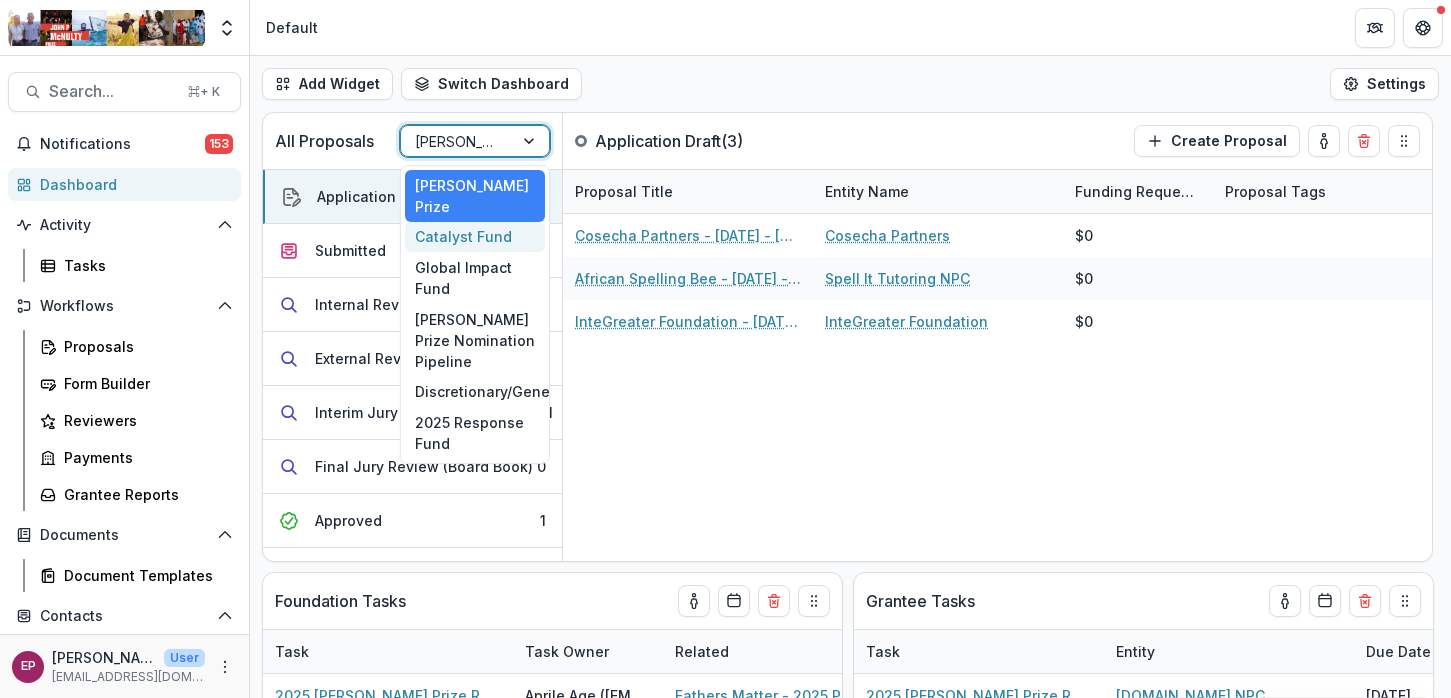 click on "Catalyst Fund" at bounding box center (475, 237) 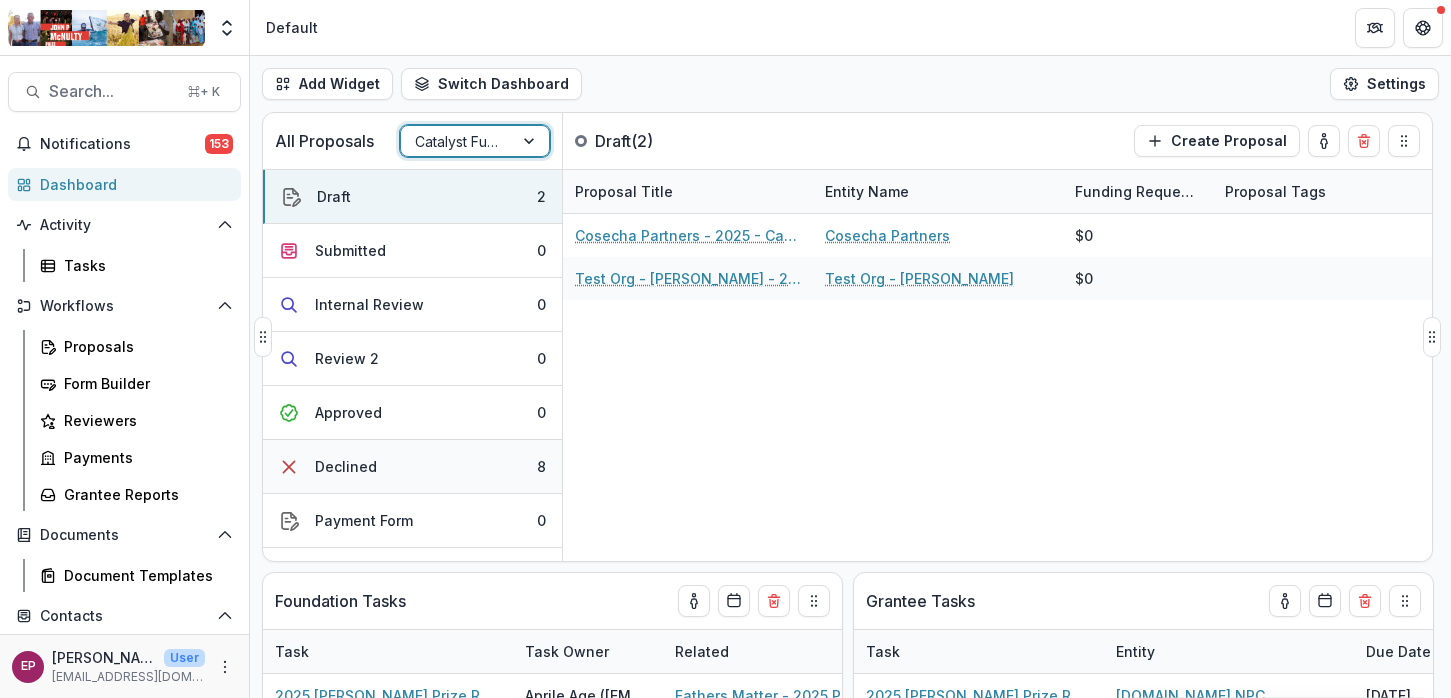 scroll, scrollTop: 148, scrollLeft: 0, axis: vertical 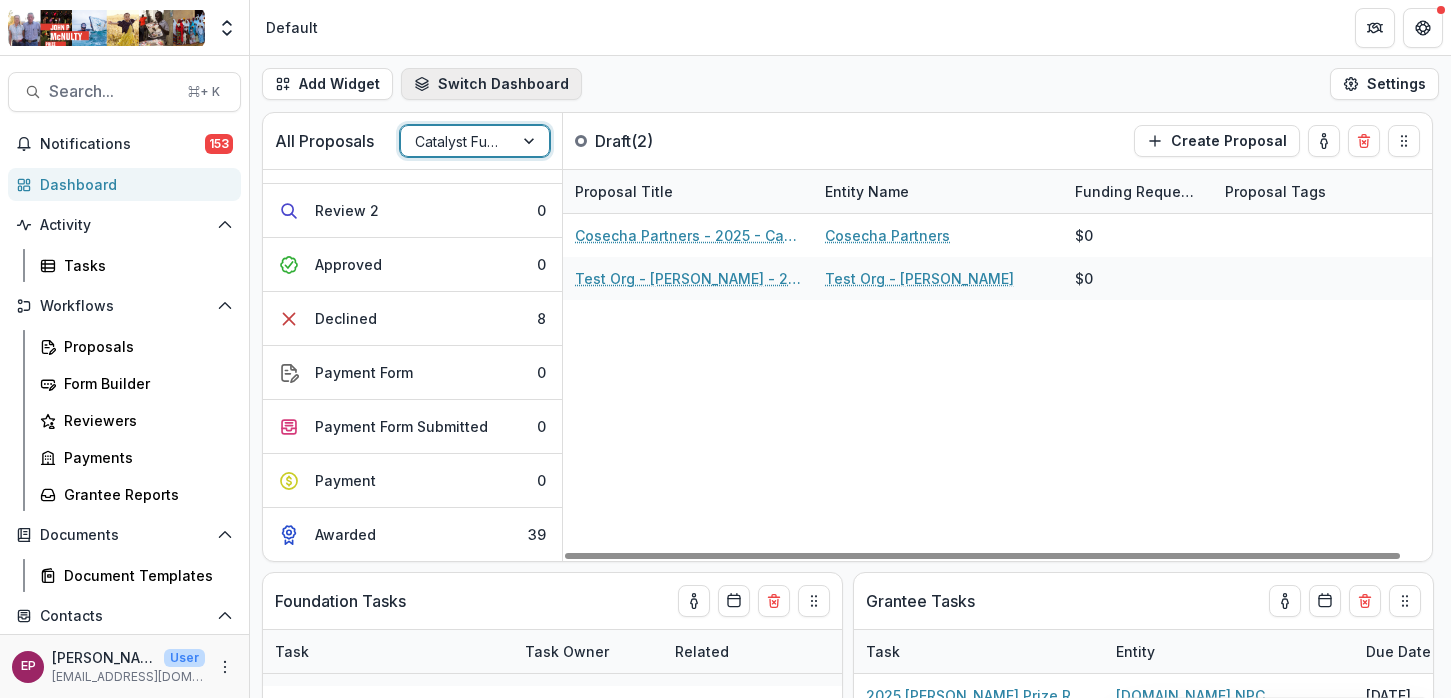 click on "Switch Dashboard" at bounding box center [491, 84] 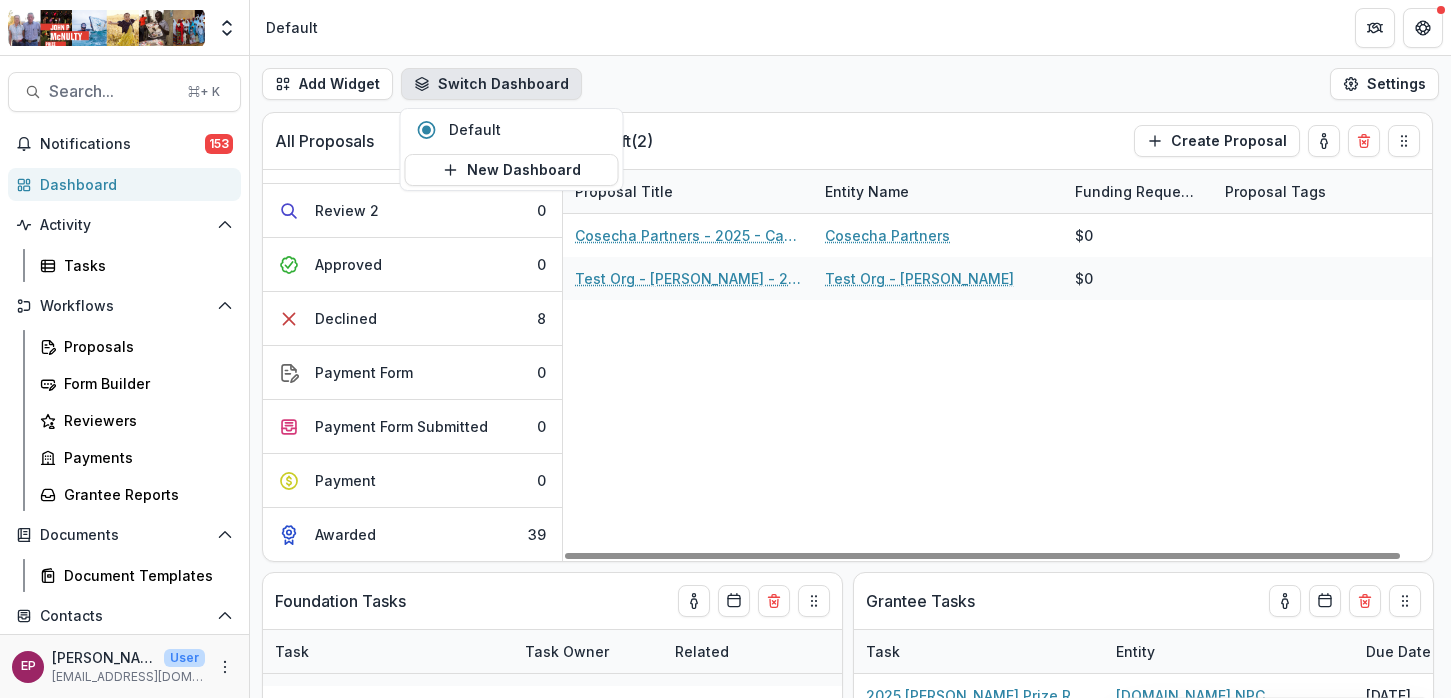 click on "Switch Dashboard" at bounding box center [491, 84] 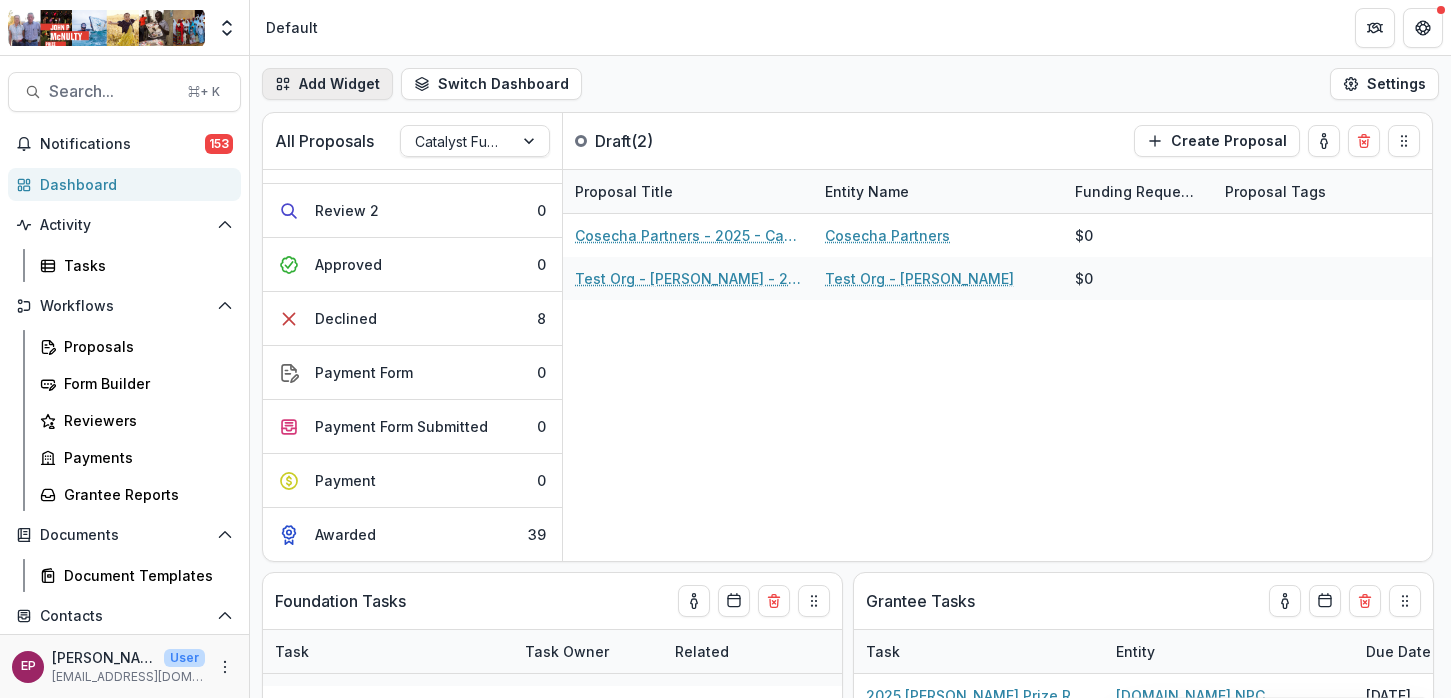click on "Add Widget" at bounding box center (327, 84) 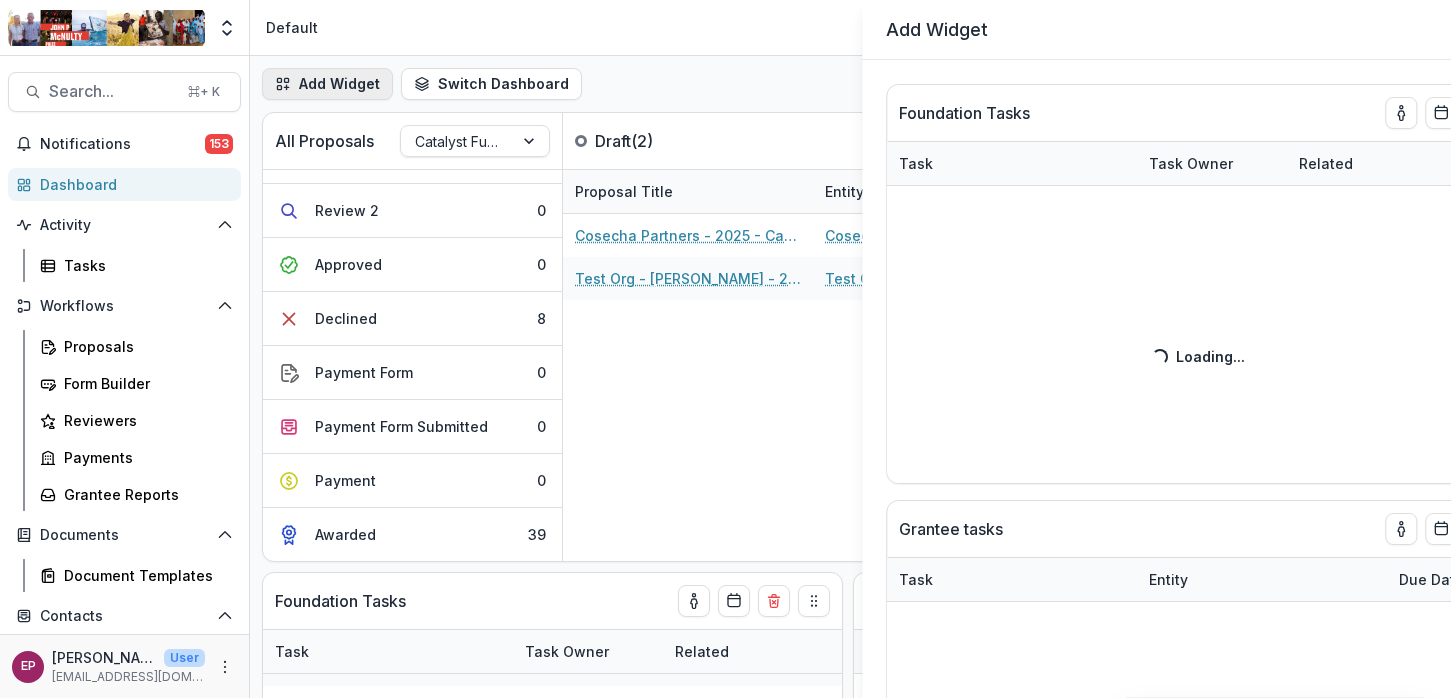 select on "******" 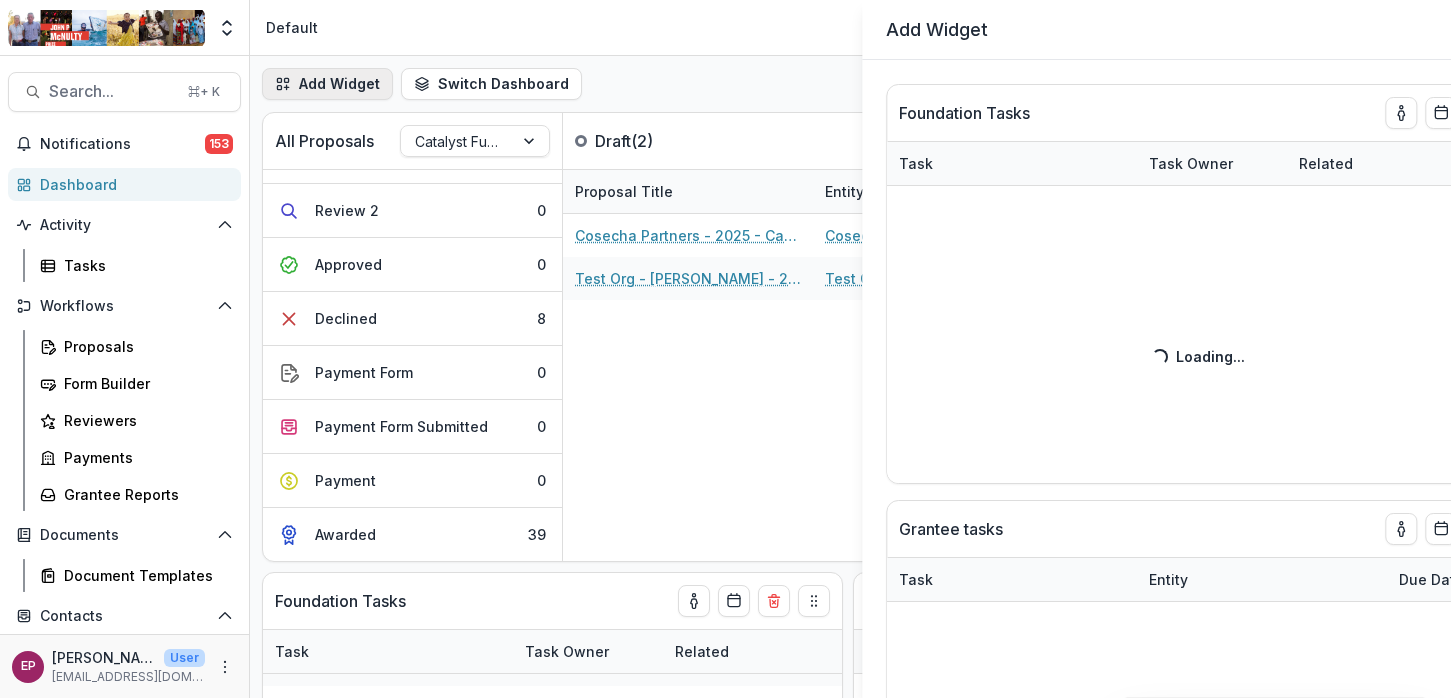 select on "******" 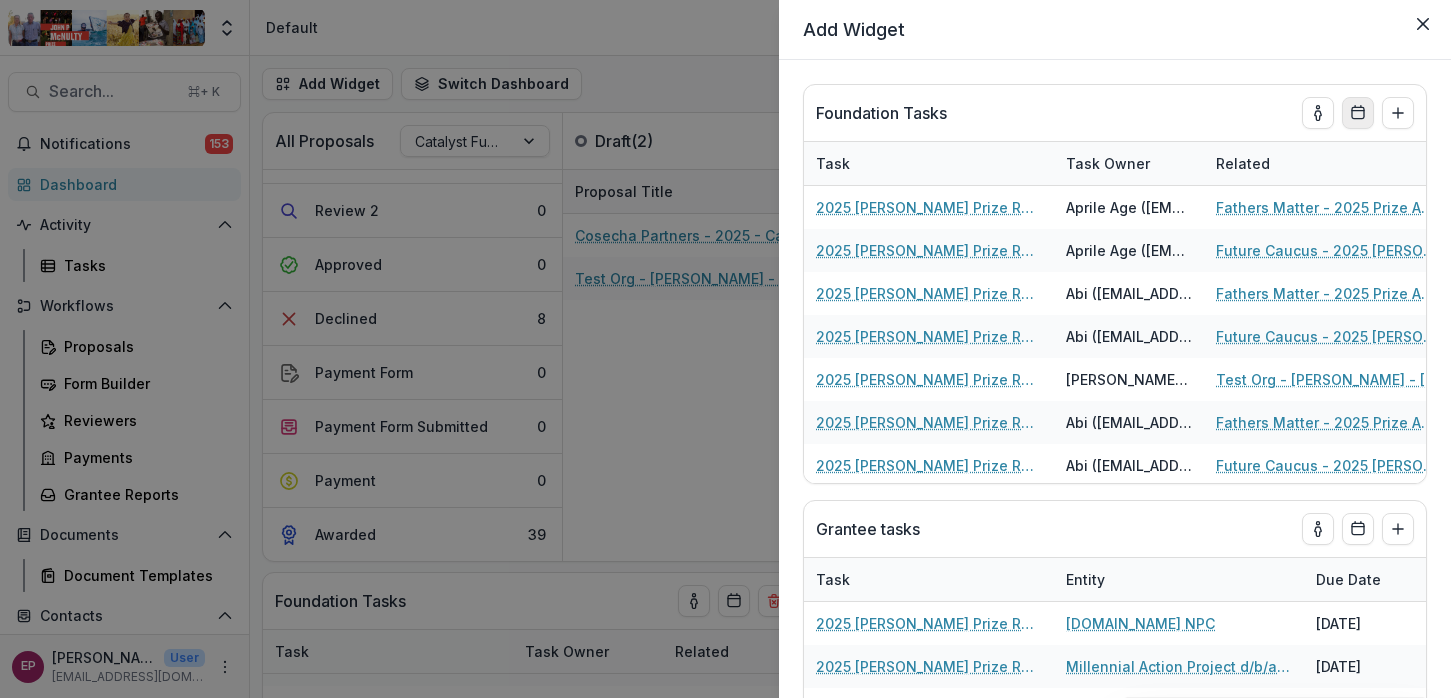 select on "******" 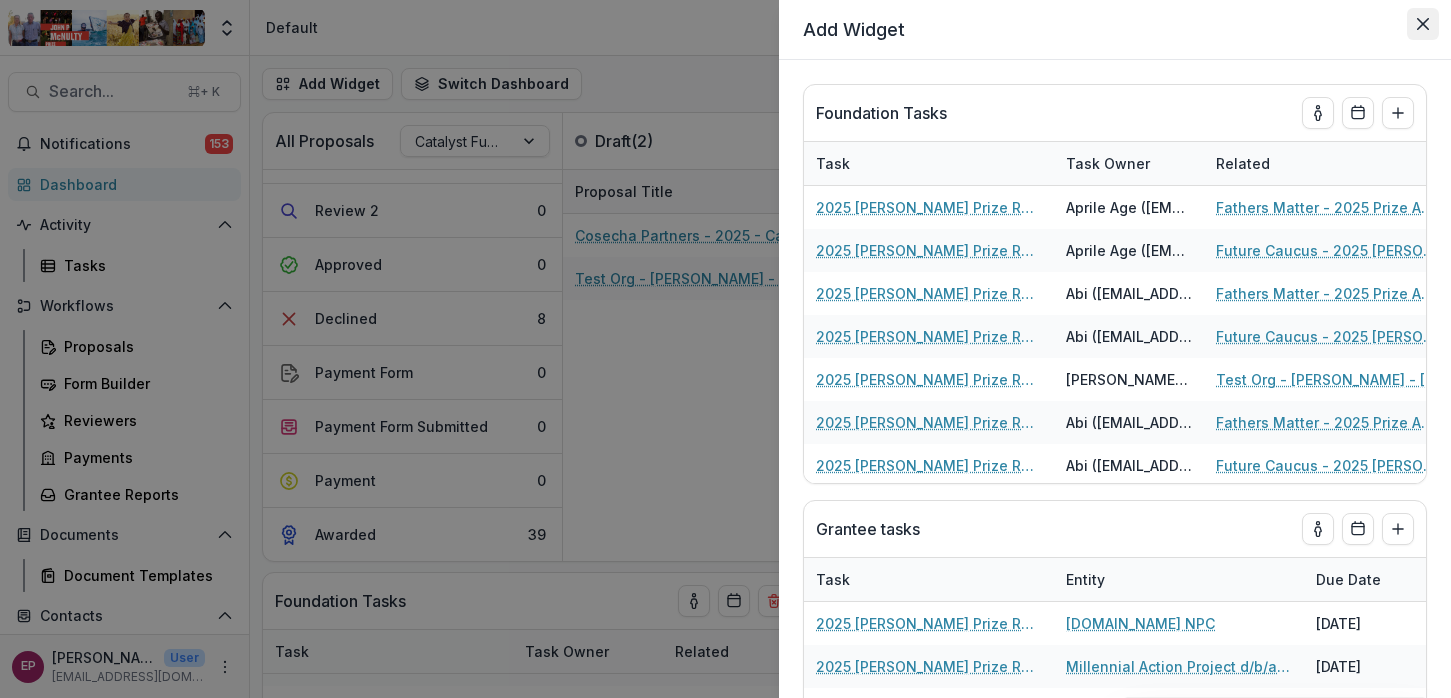 click at bounding box center (1423, 24) 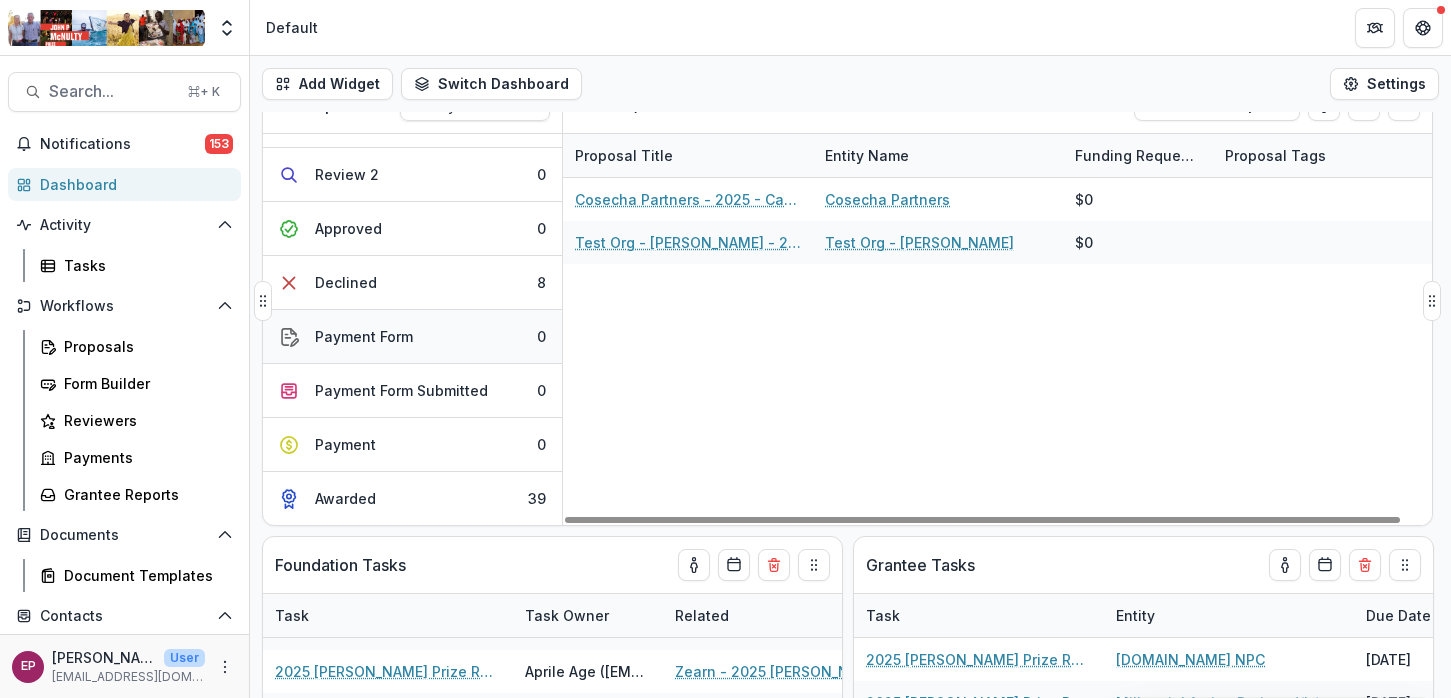 scroll, scrollTop: 38, scrollLeft: 0, axis: vertical 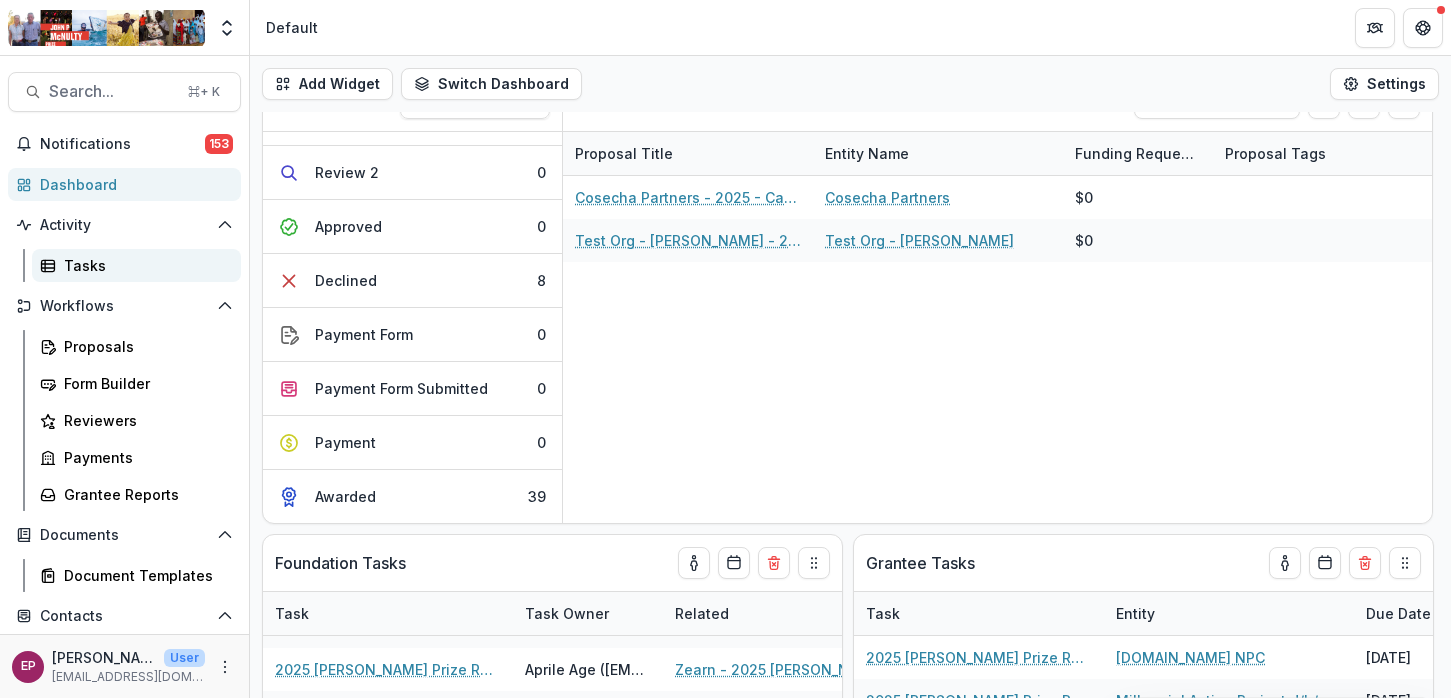 click on "Tasks" at bounding box center (144, 265) 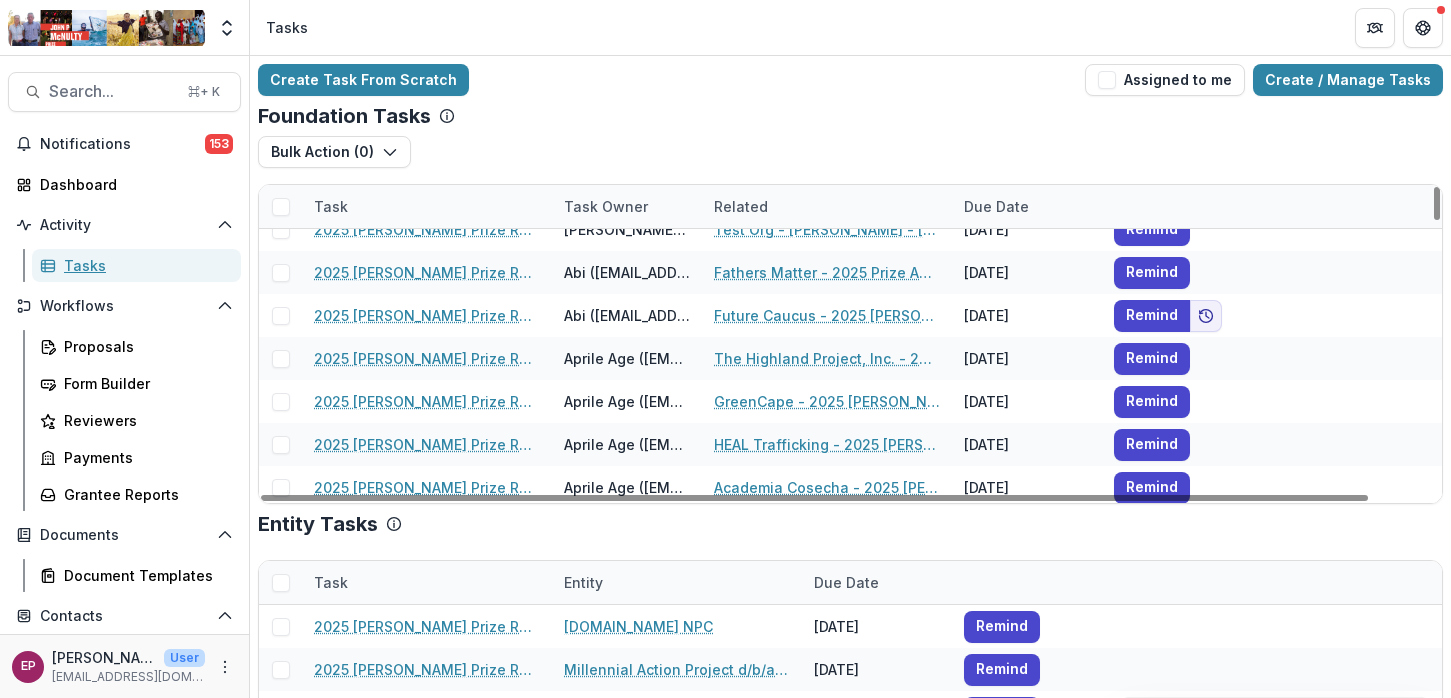 scroll, scrollTop: 312, scrollLeft: 0, axis: vertical 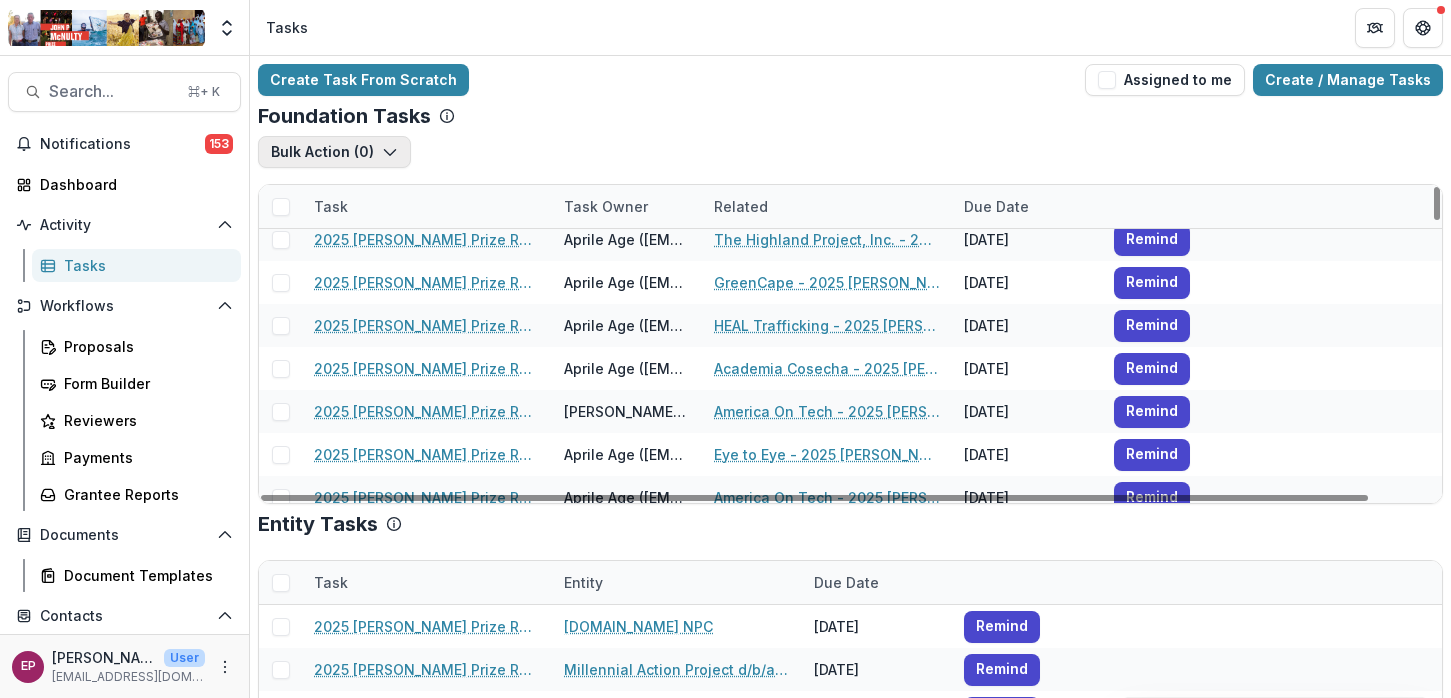 click on "Bulk Action ( 0 )" at bounding box center (334, 152) 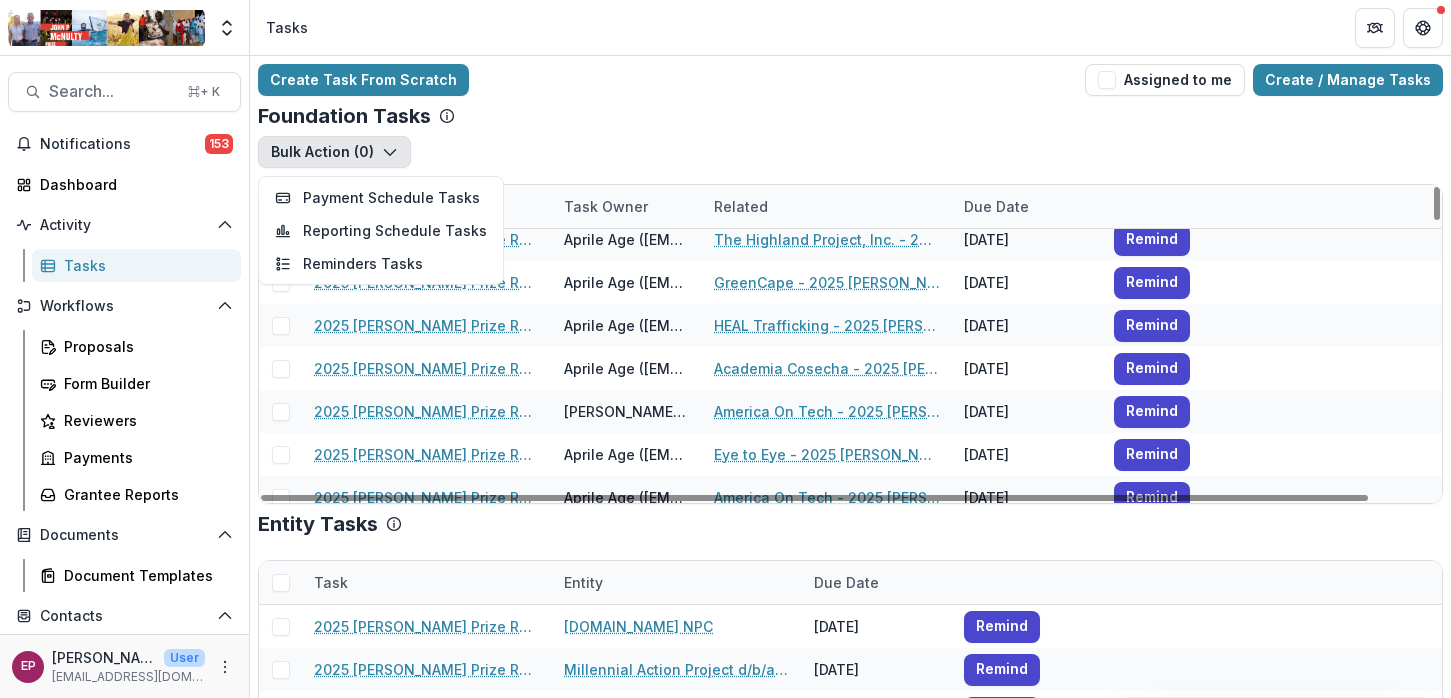 click on "Bulk Action ( 0 )" at bounding box center (334, 152) 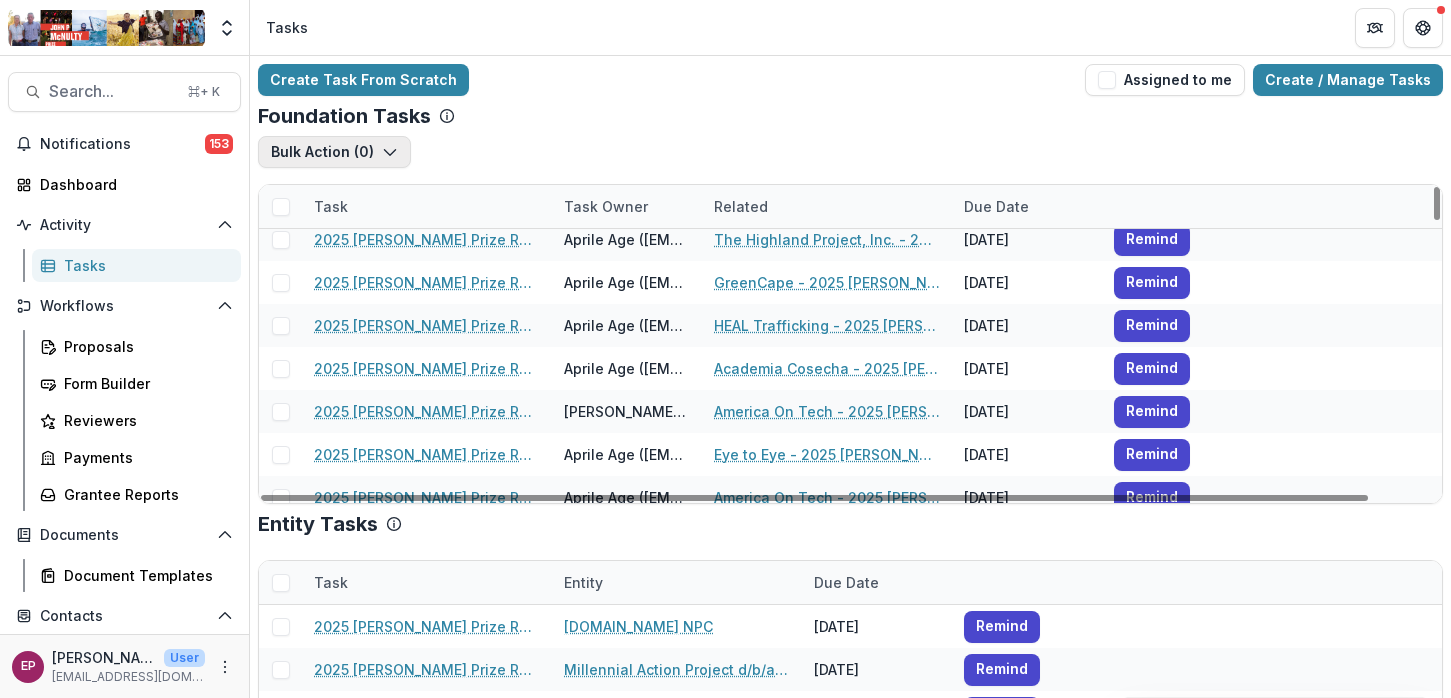click on "Bulk Action ( 0 )" at bounding box center [334, 152] 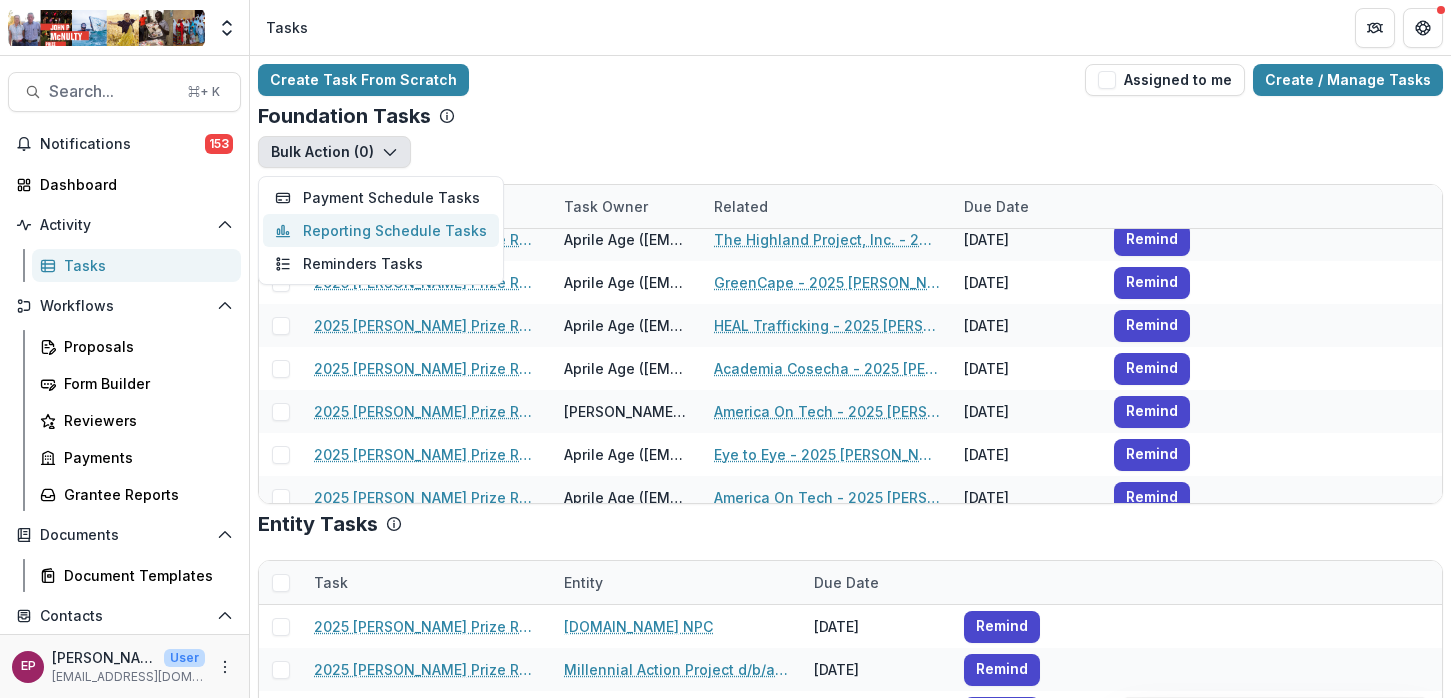 click on "Reporting Schedule Tasks" at bounding box center (381, 230) 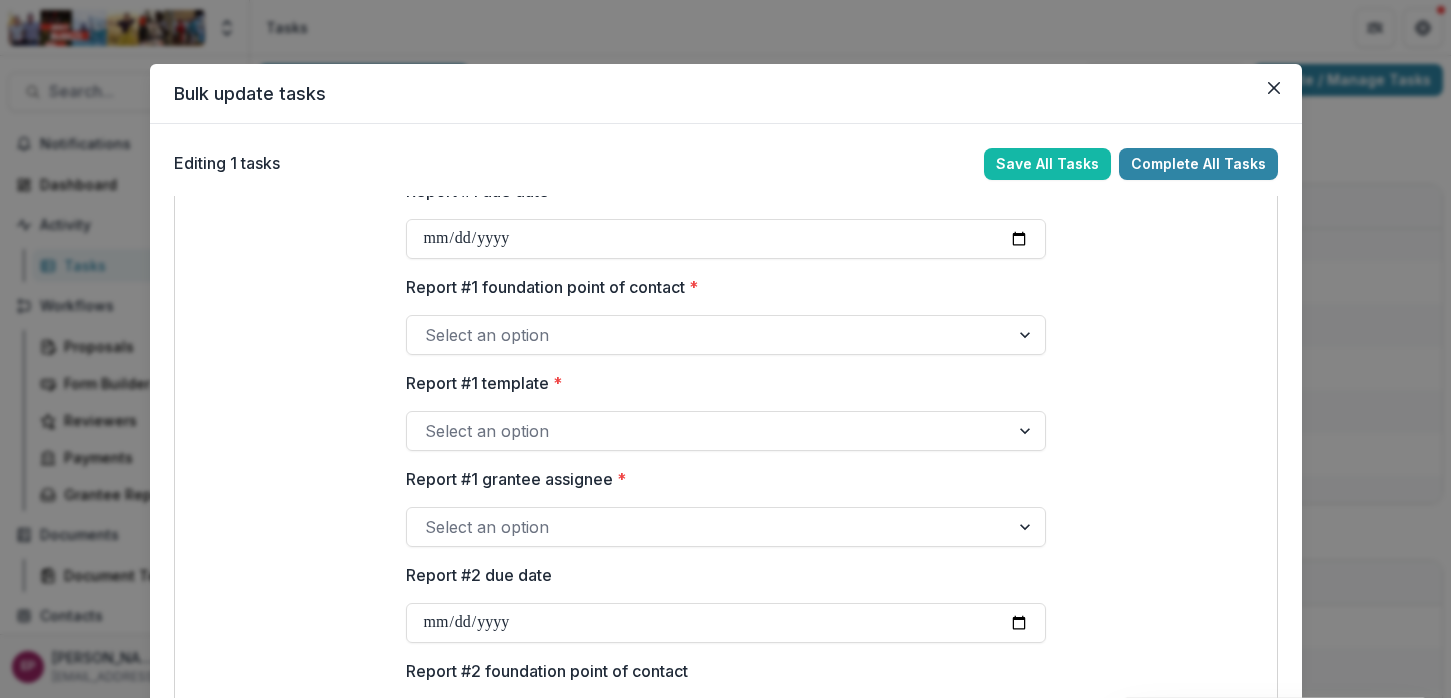 scroll, scrollTop: 134, scrollLeft: 0, axis: vertical 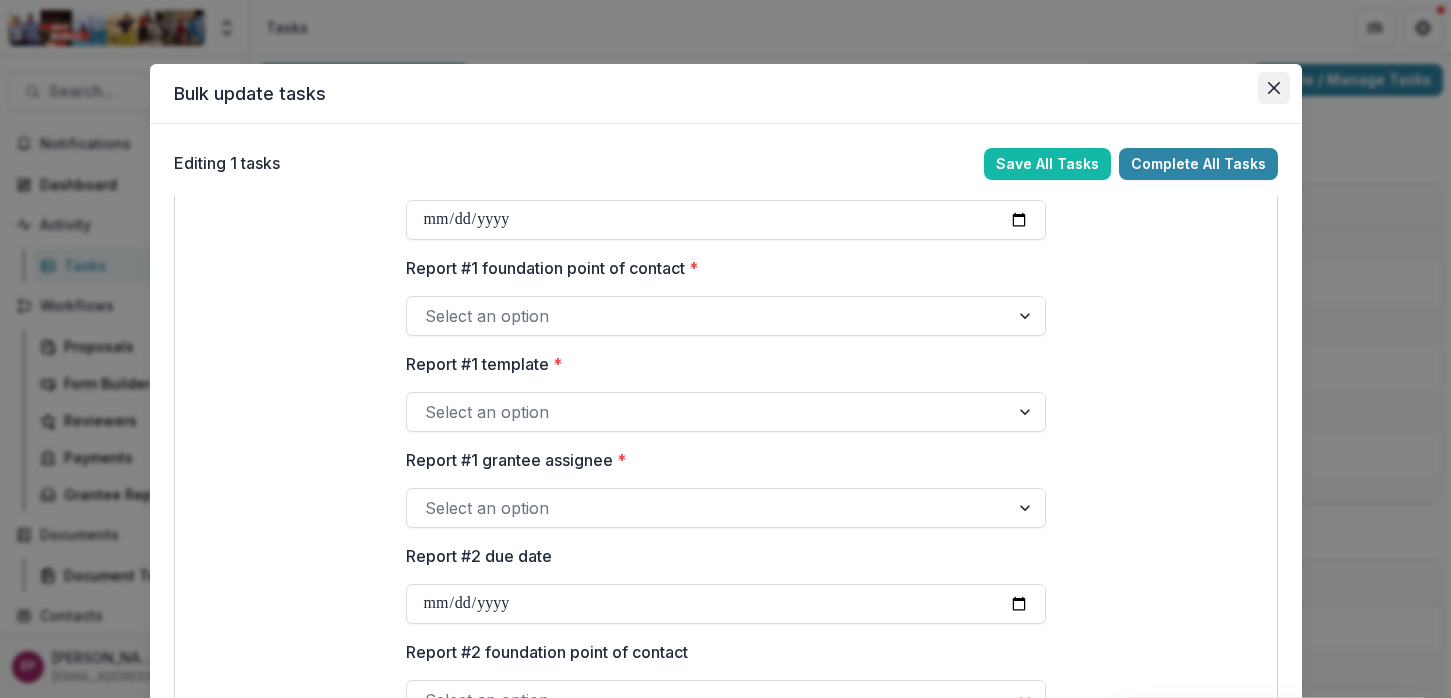 click at bounding box center (1274, 88) 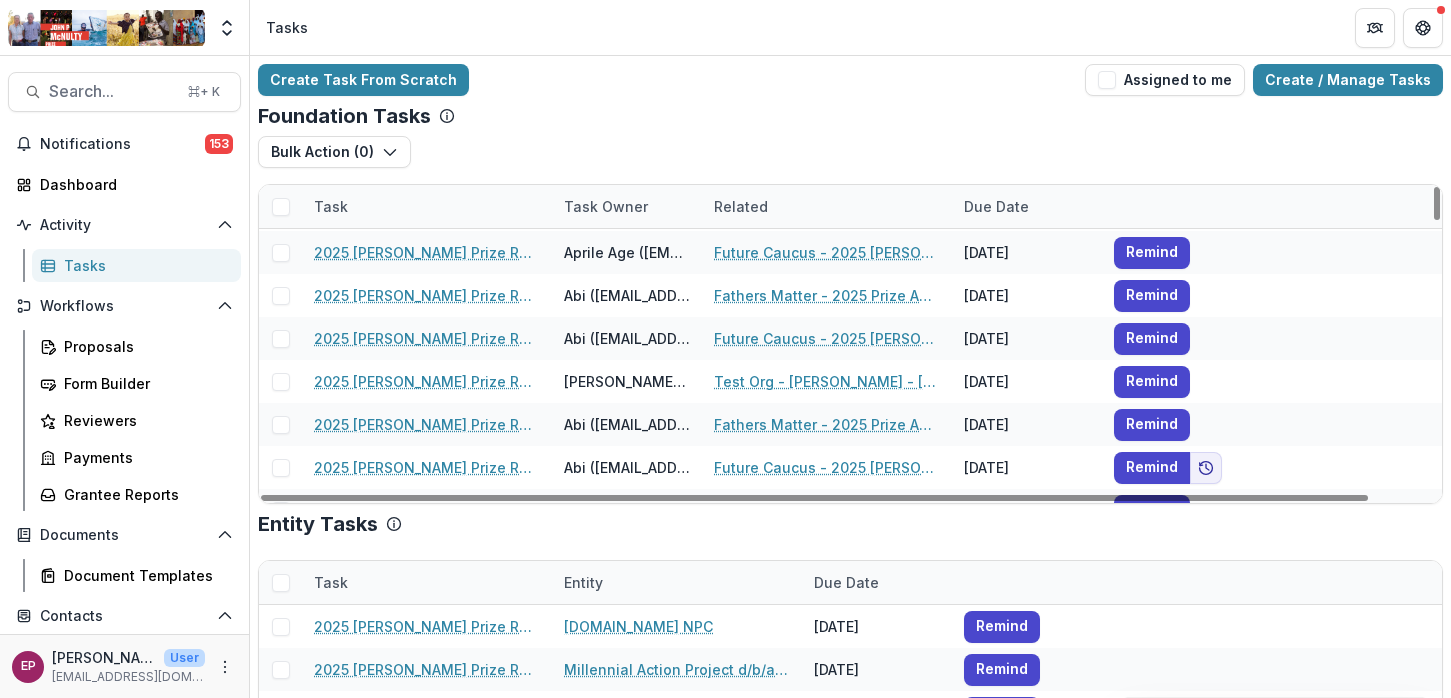 scroll, scrollTop: 0, scrollLeft: 0, axis: both 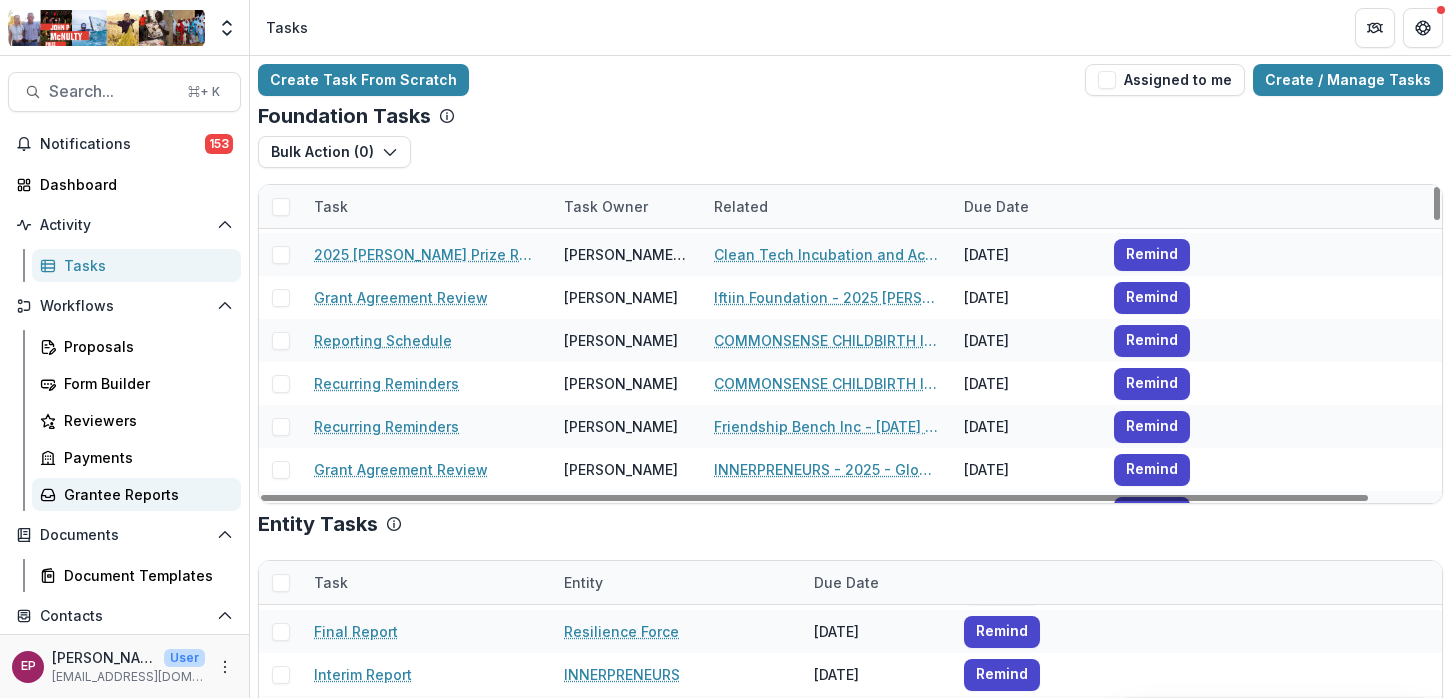 click on "Grantee Reports" at bounding box center [144, 494] 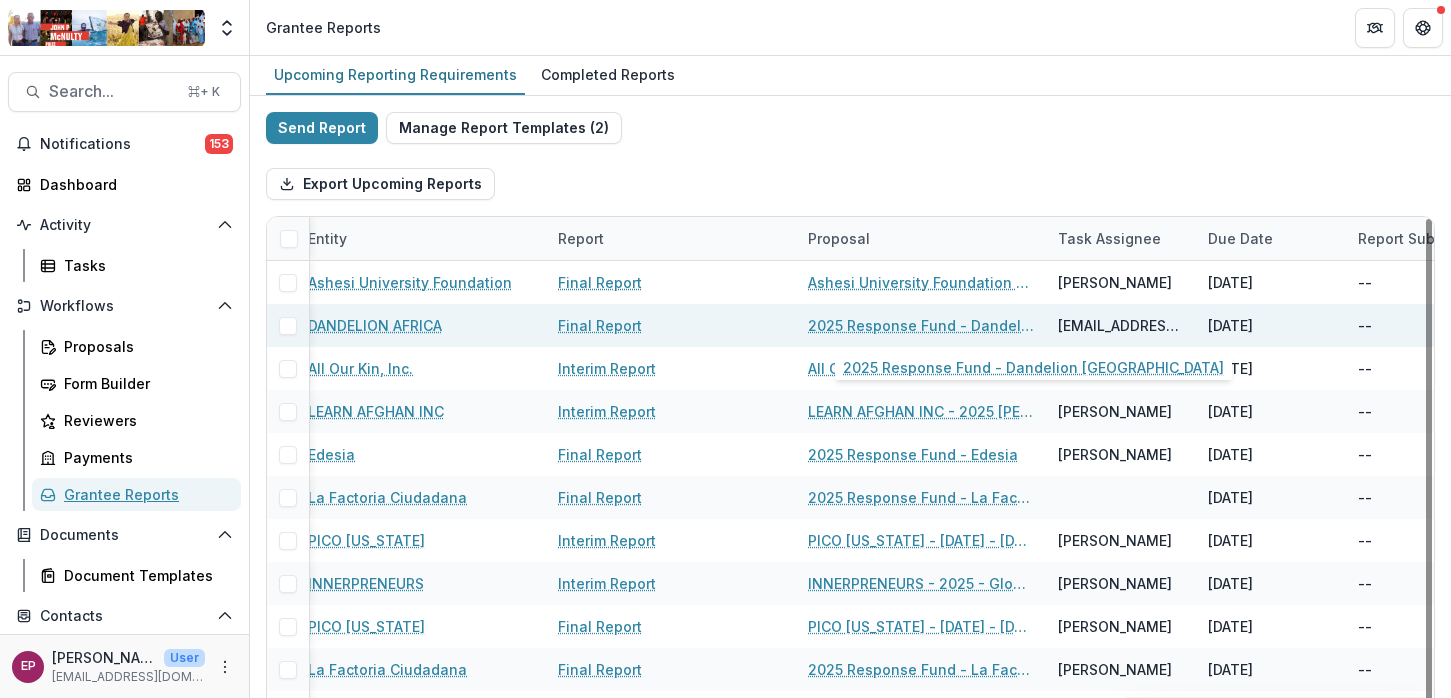 scroll, scrollTop: 0, scrollLeft: 0, axis: both 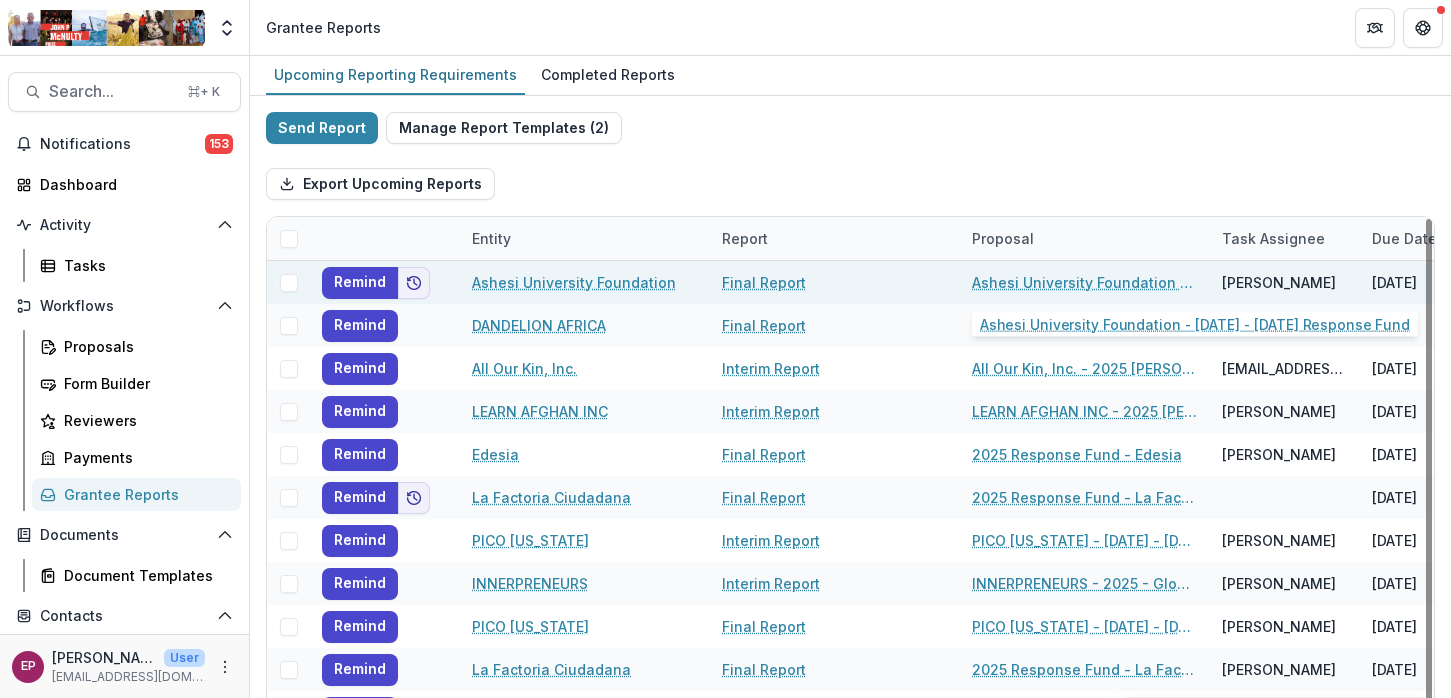 click on "Ashesi University Foundation - [DATE] - [DATE] Response Fund" at bounding box center [1085, 282] 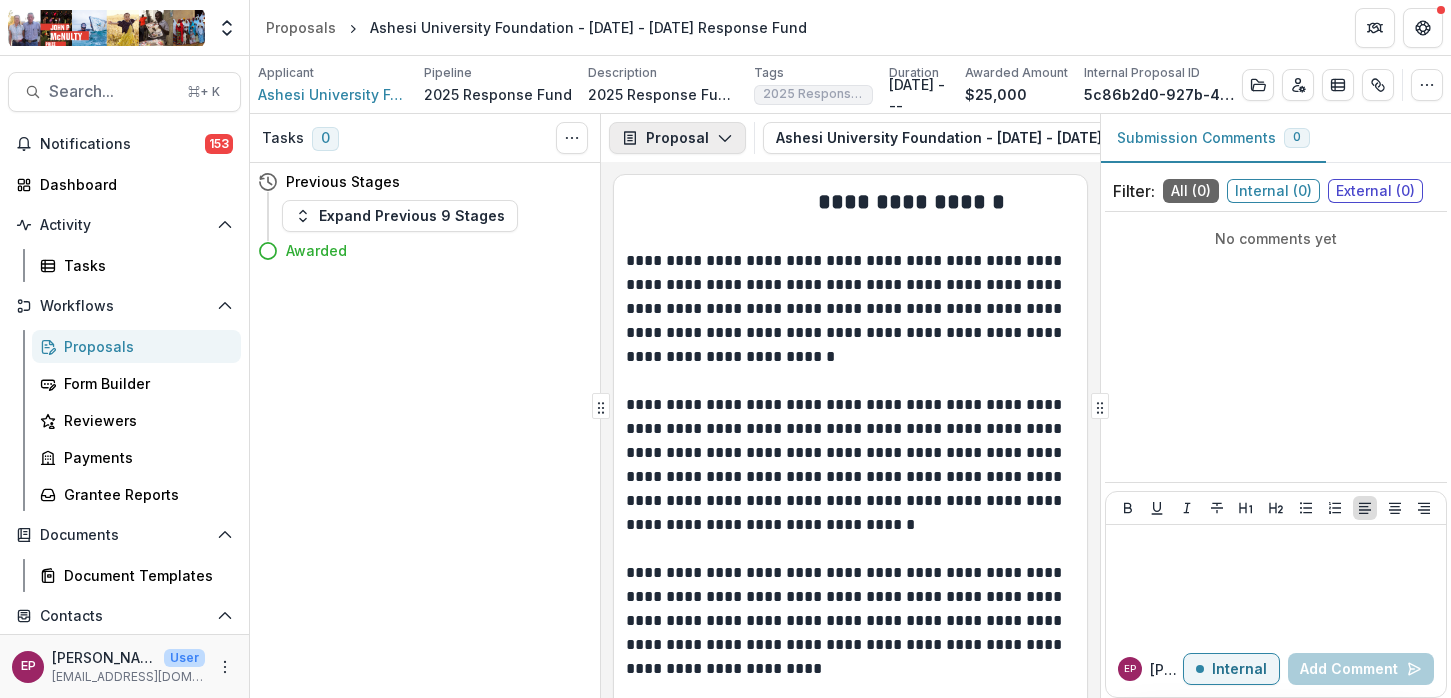 click on "Proposal" at bounding box center [677, 138] 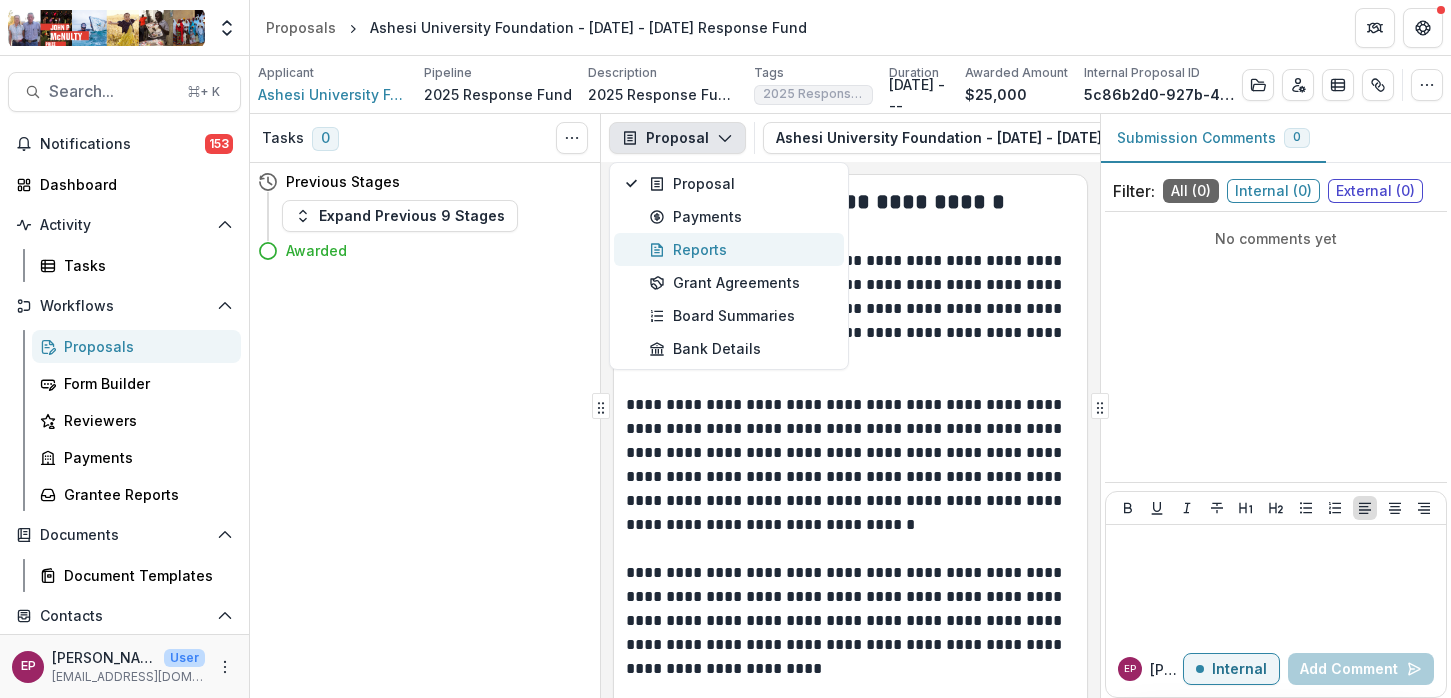 click on "Reports" at bounding box center [740, 249] 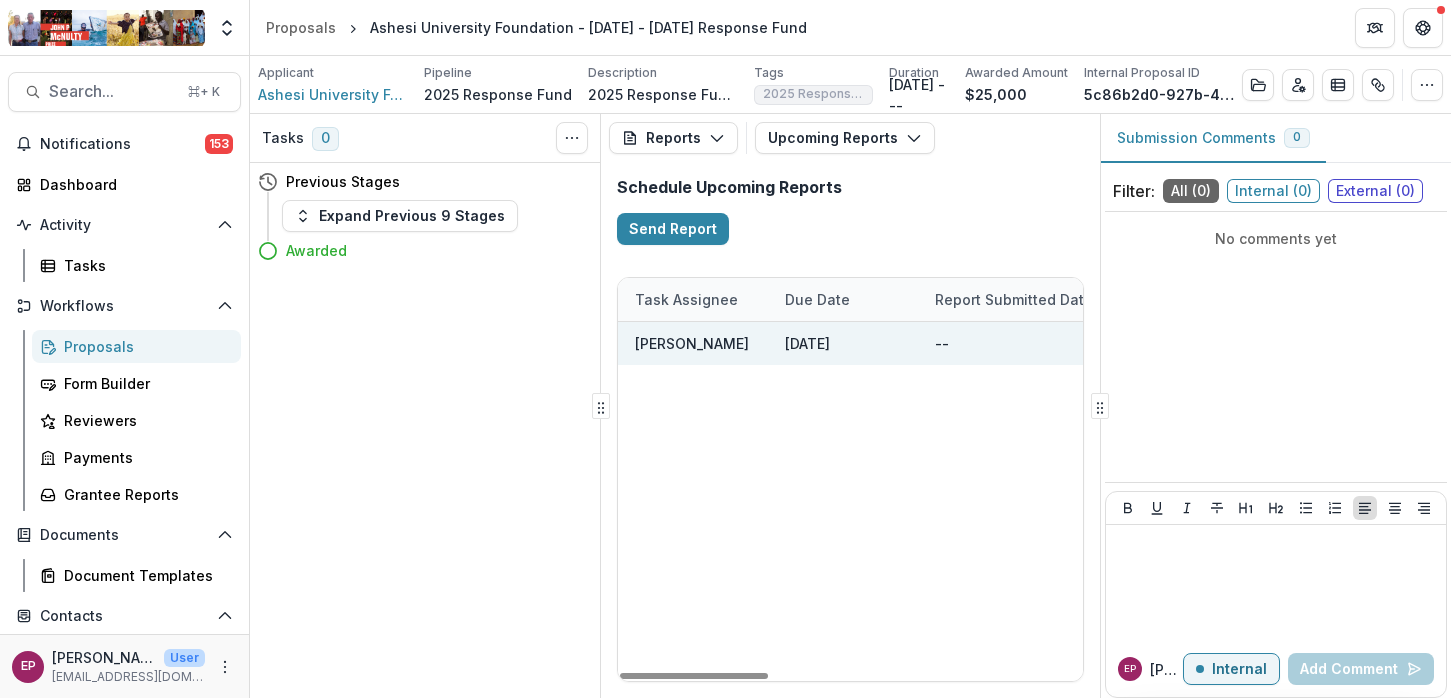 scroll, scrollTop: 0, scrollLeft: 754, axis: horizontal 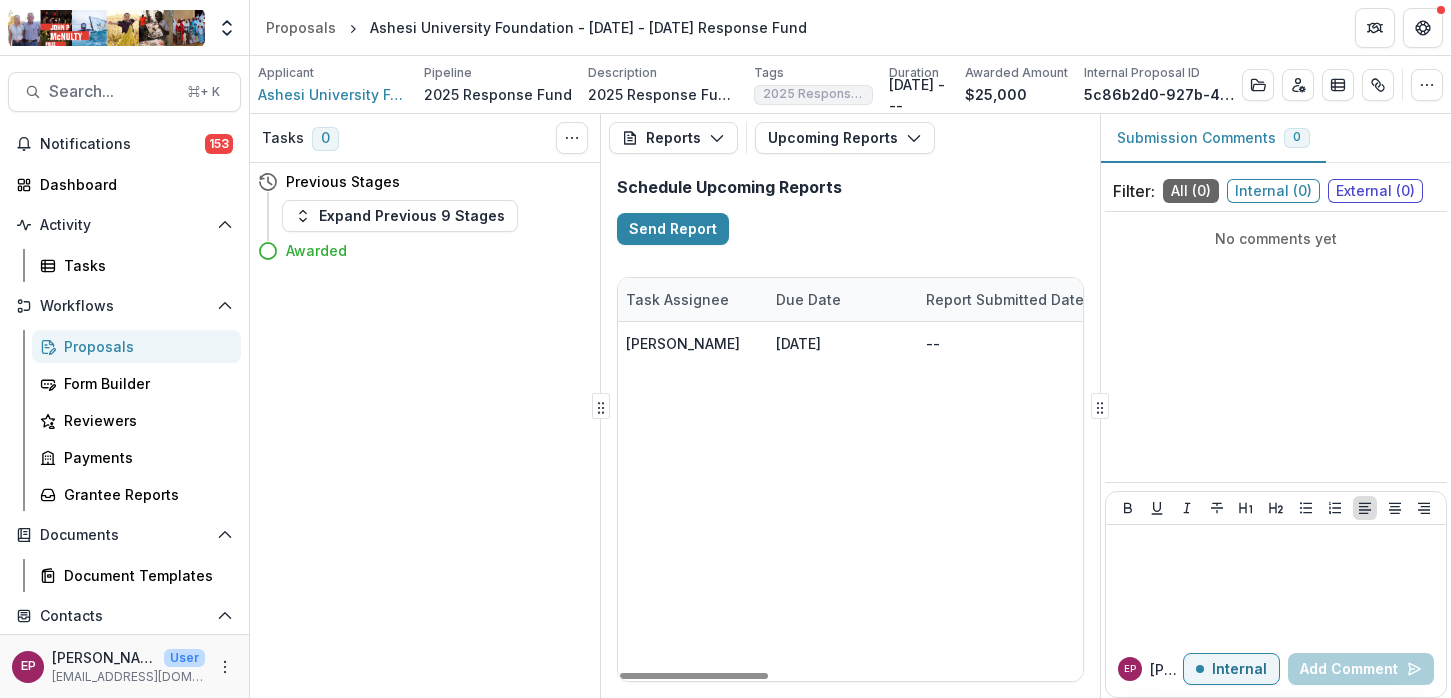 click on "[DATE]   -   --" at bounding box center [919, 95] 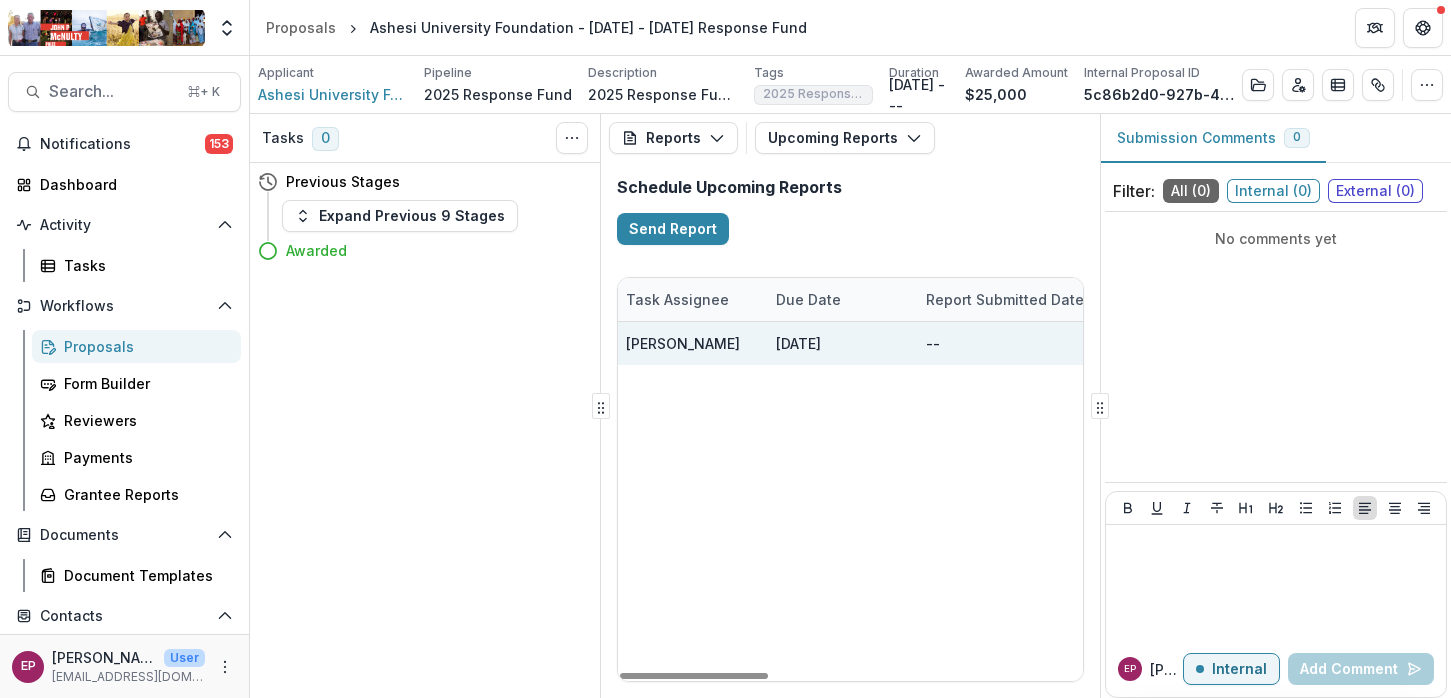 click on "[DATE]" at bounding box center [839, 343] 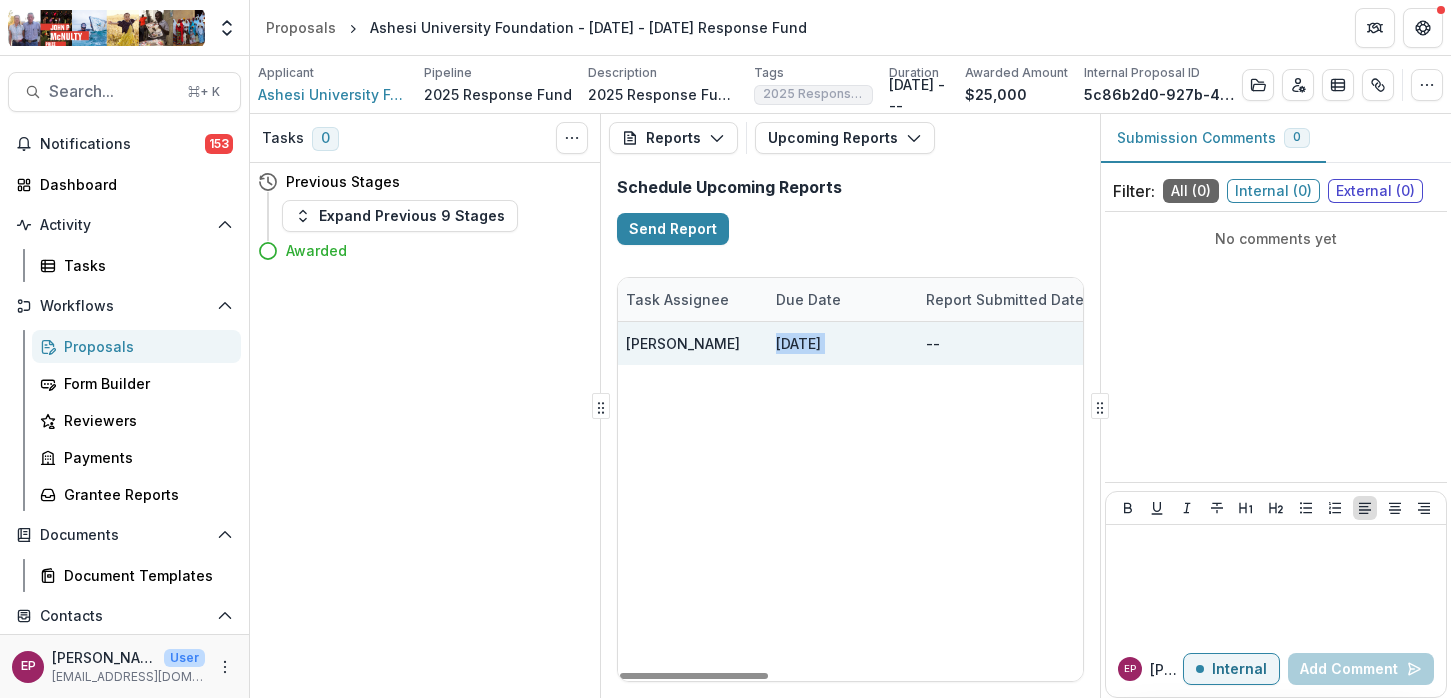 click on "[DATE]" at bounding box center (839, 343) 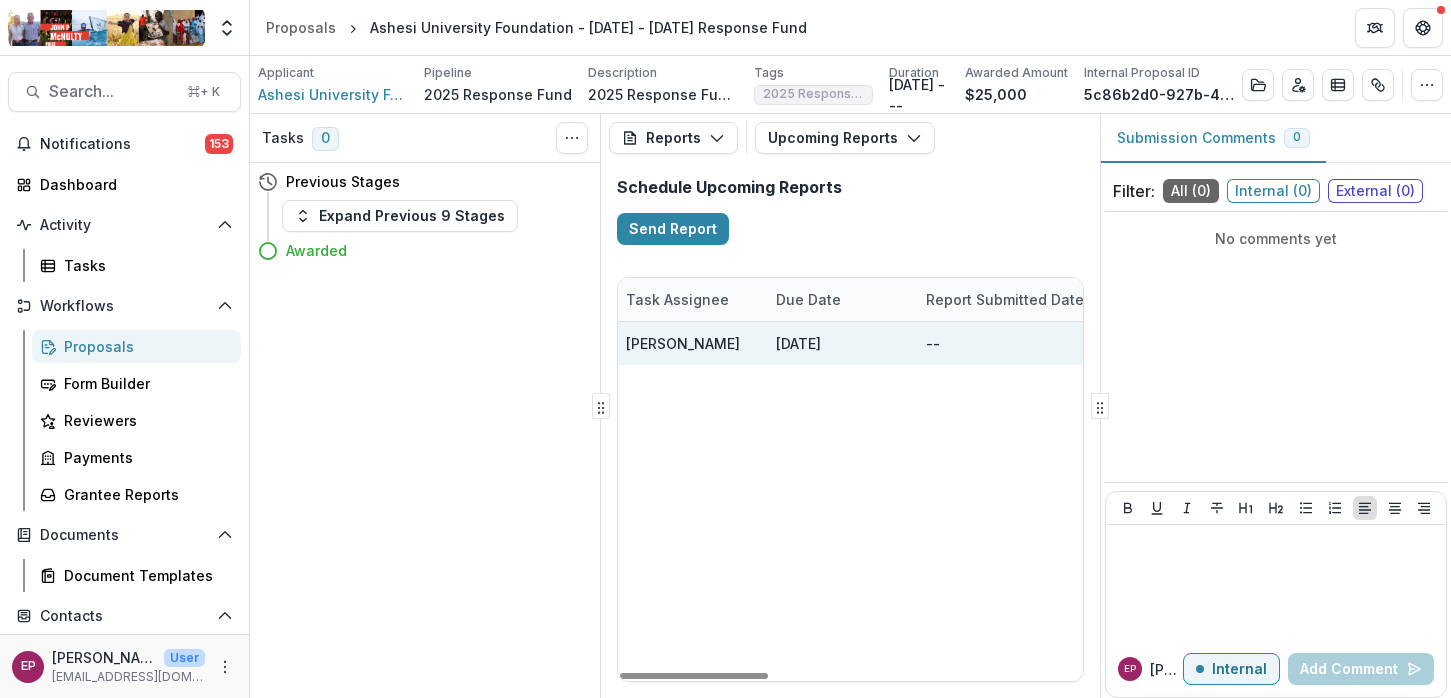 click on "[PERSON_NAME]" at bounding box center [683, 343] 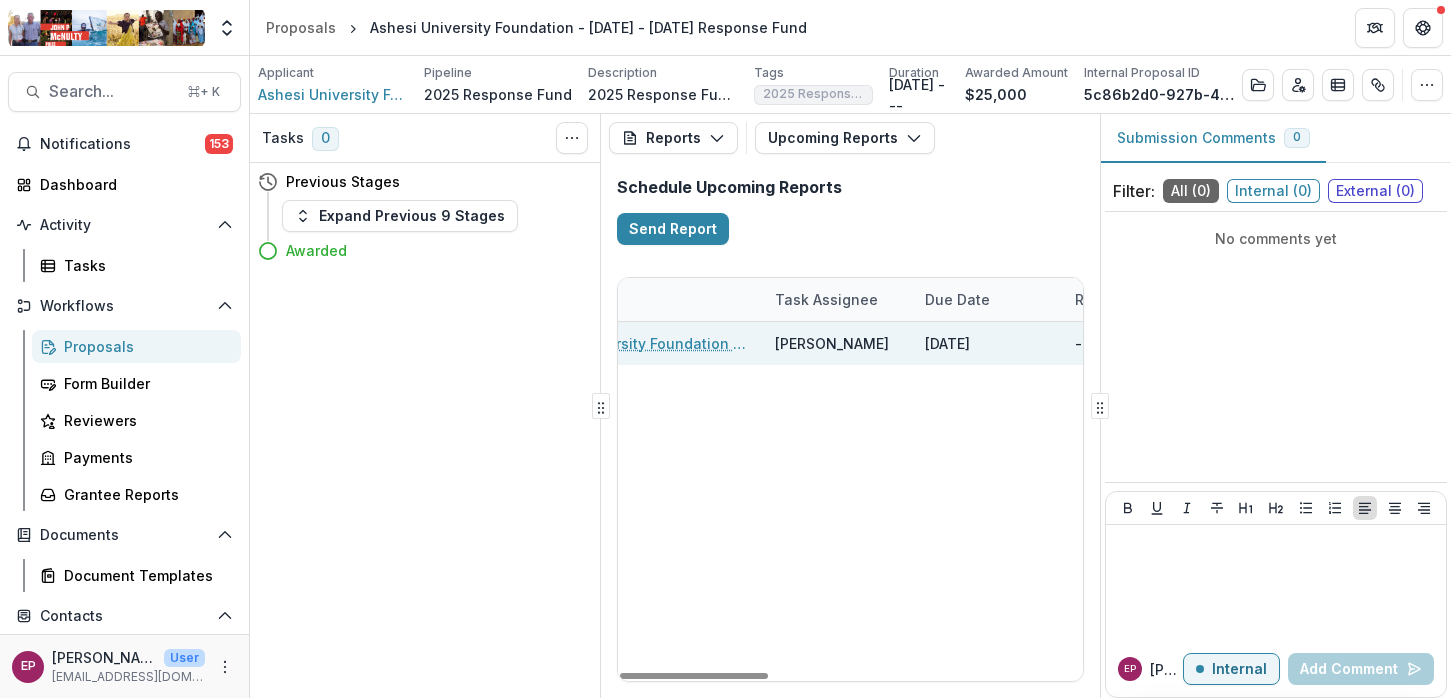 scroll, scrollTop: 0, scrollLeft: 0, axis: both 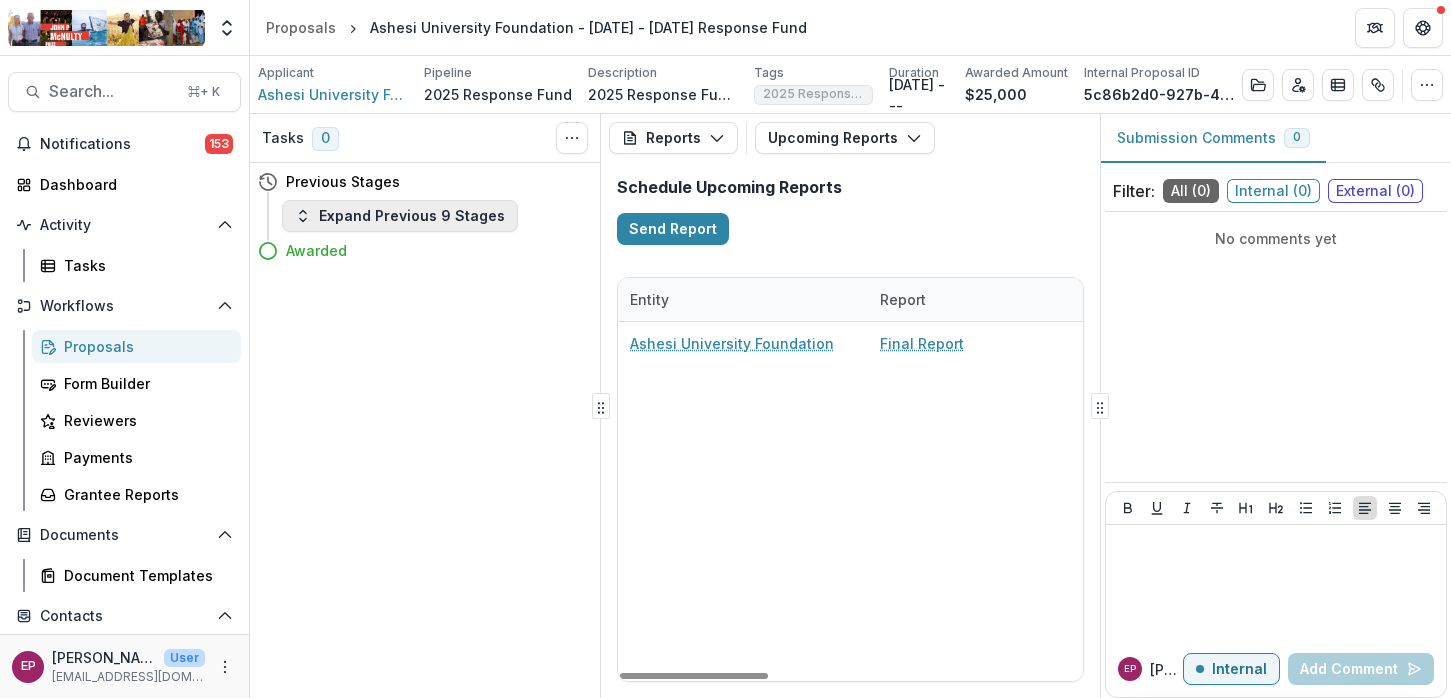 click on "Expand Previous 9 Stages" at bounding box center [400, 216] 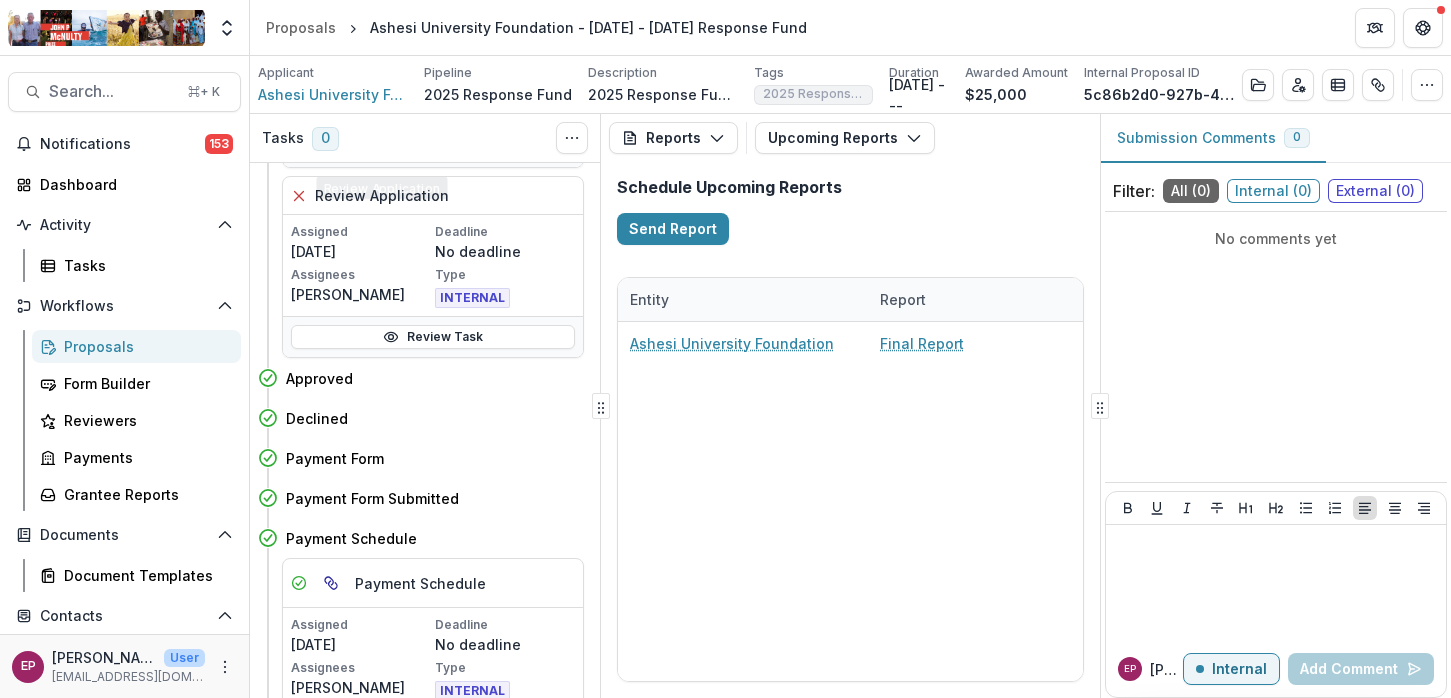 scroll, scrollTop: 1080, scrollLeft: 0, axis: vertical 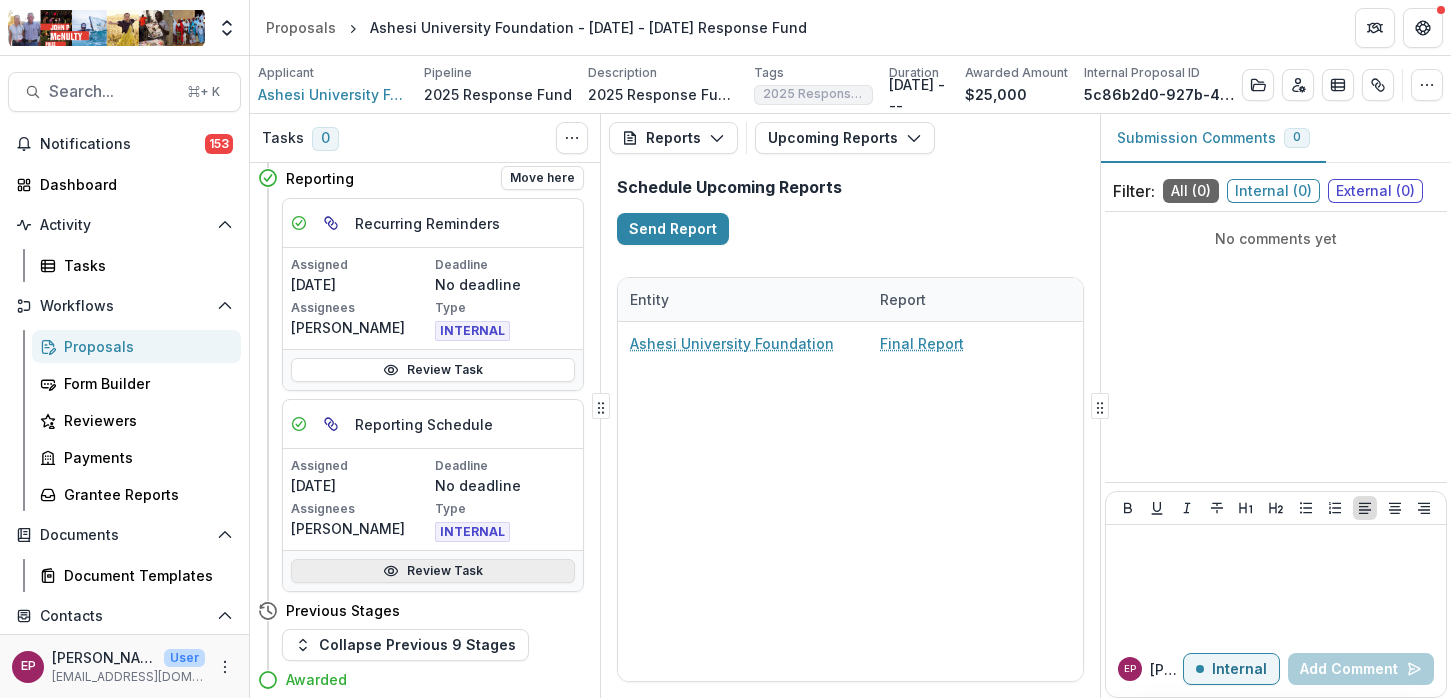 click on "Review Task" at bounding box center (433, 571) 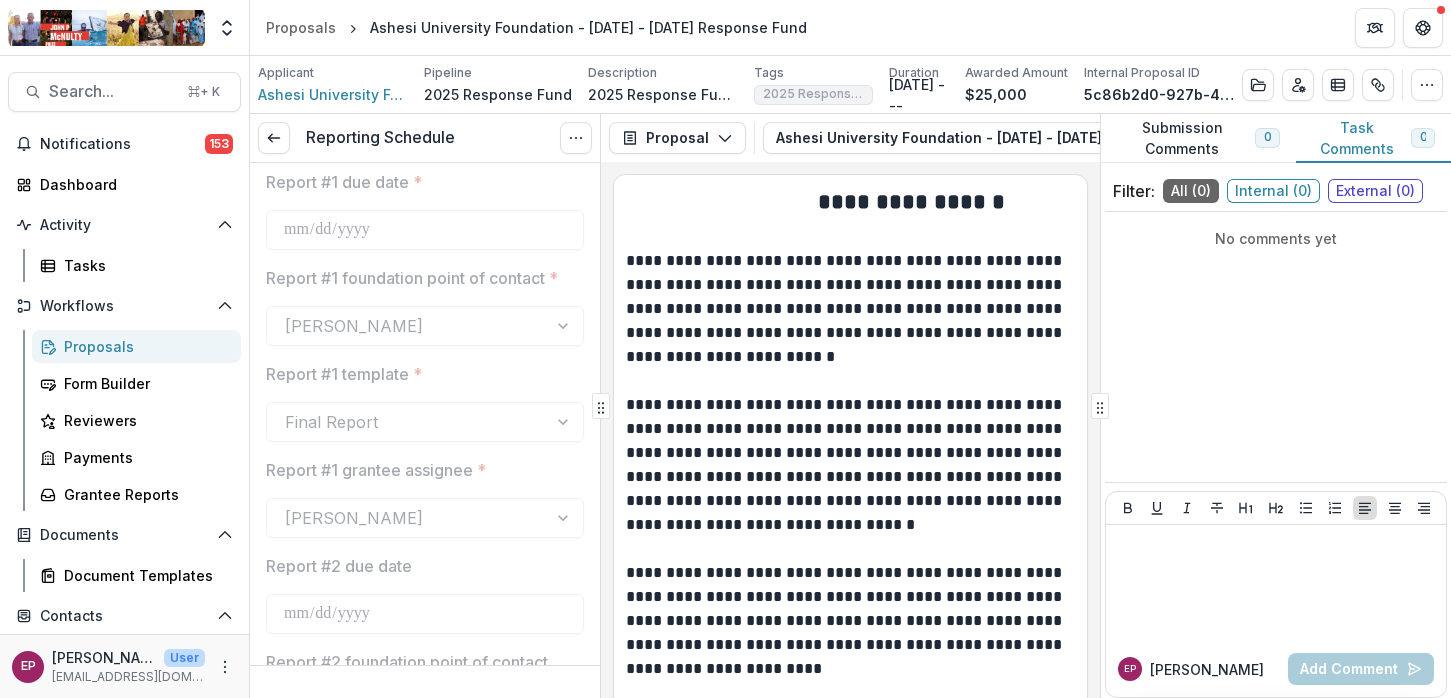 scroll, scrollTop: 0, scrollLeft: 0, axis: both 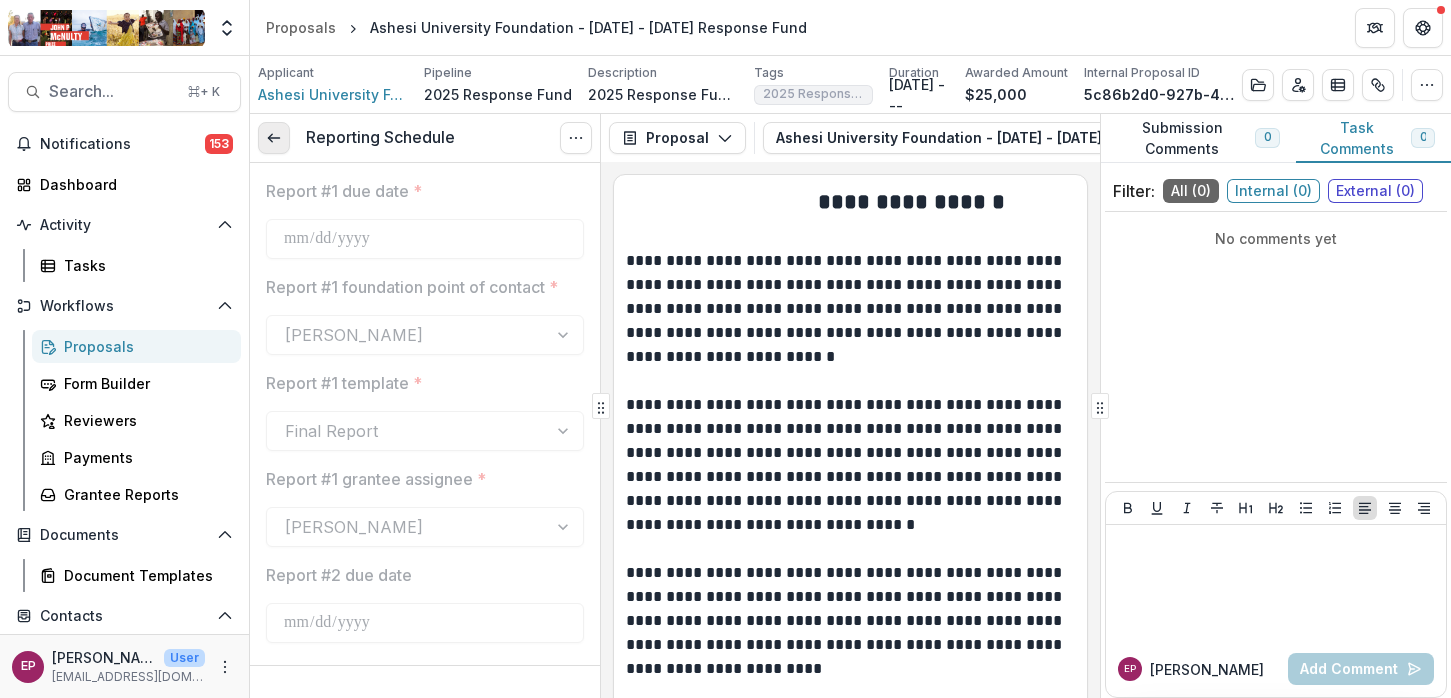 click at bounding box center (274, 138) 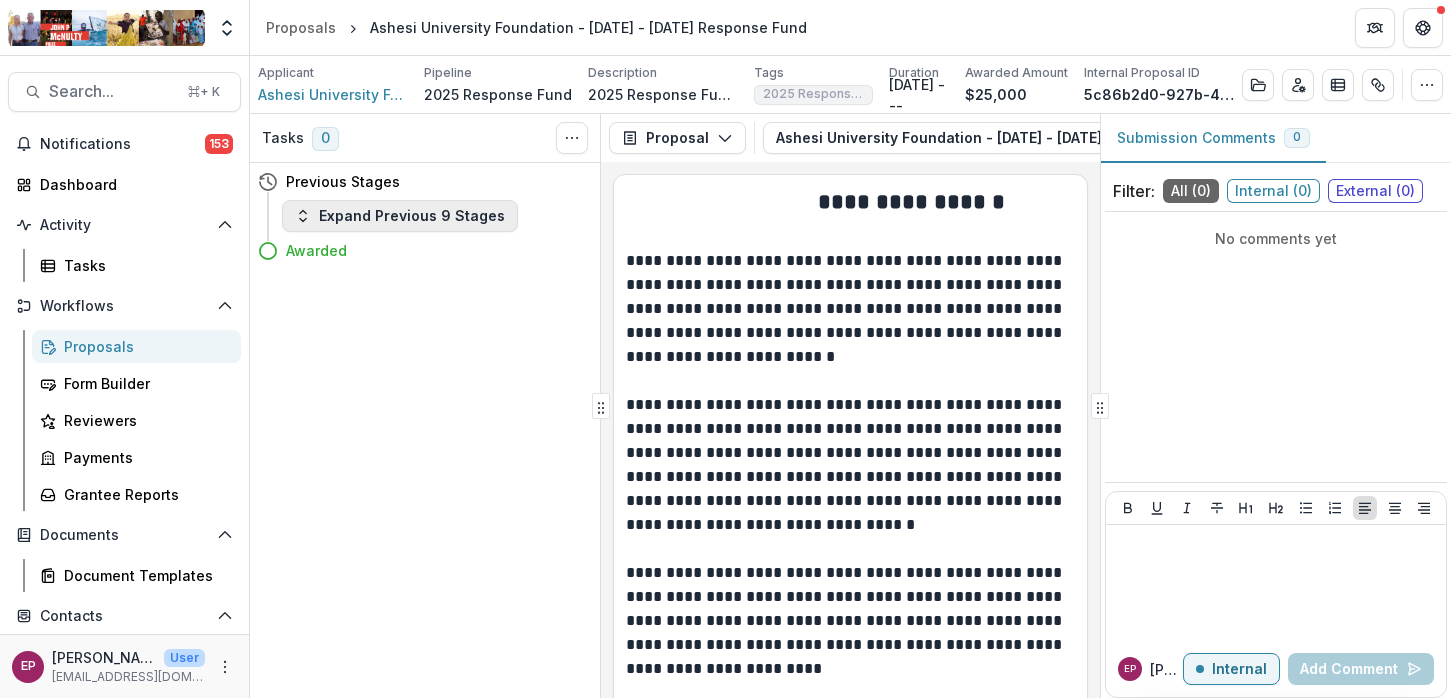 click on "Expand Previous 9 Stages" at bounding box center (400, 216) 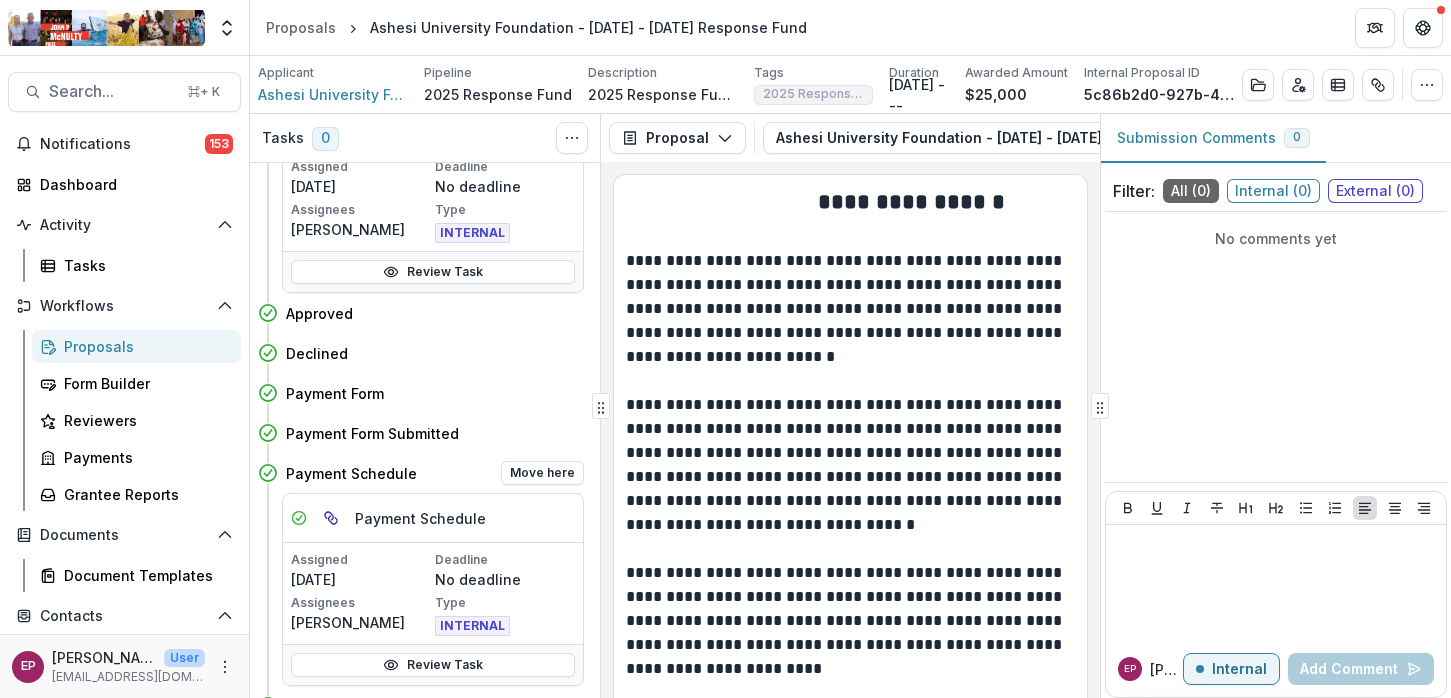 scroll, scrollTop: 667, scrollLeft: 0, axis: vertical 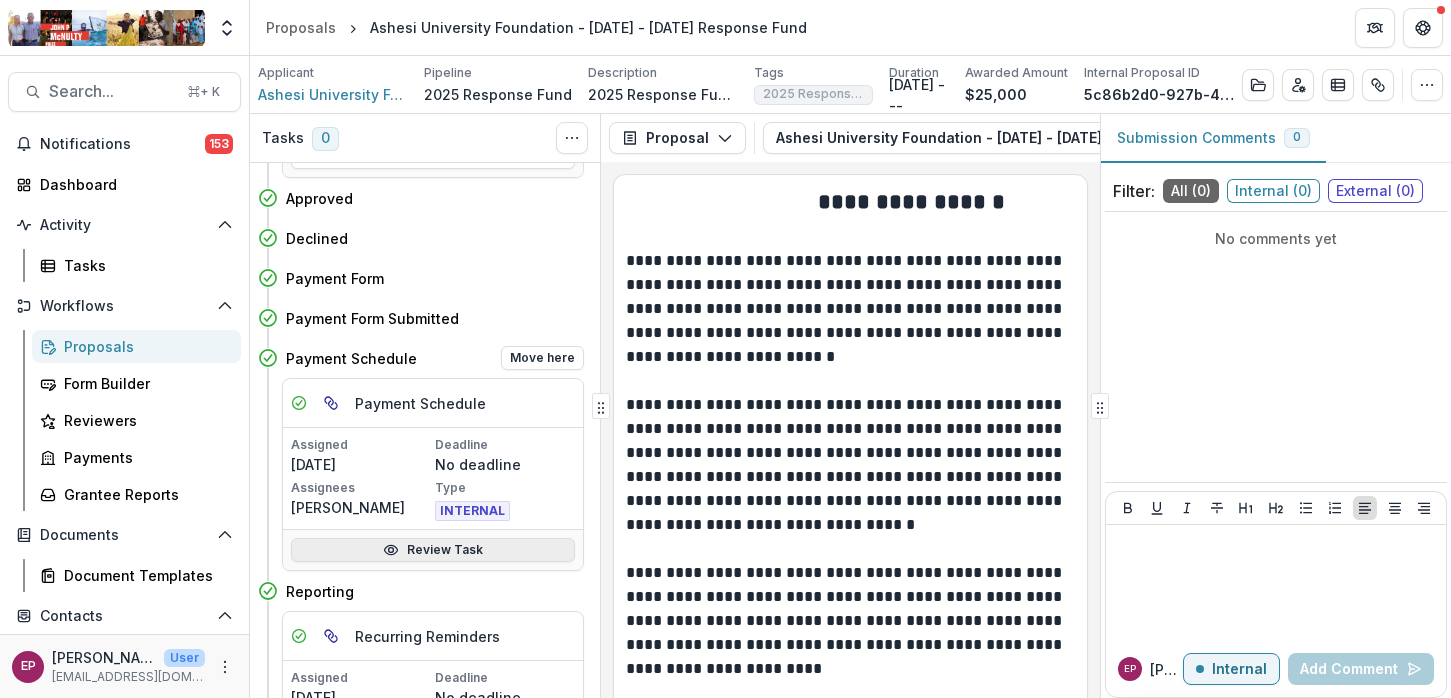click on "Review Task" at bounding box center [433, 550] 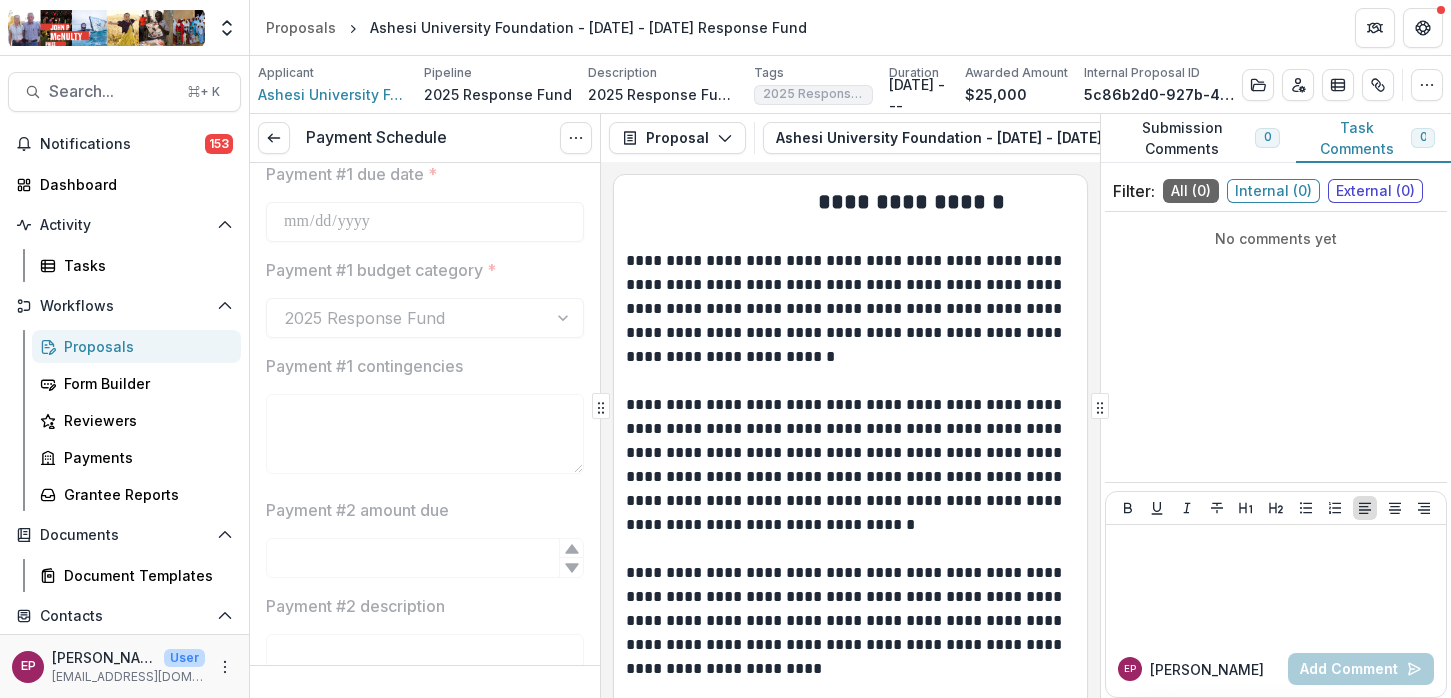 scroll, scrollTop: 0, scrollLeft: 0, axis: both 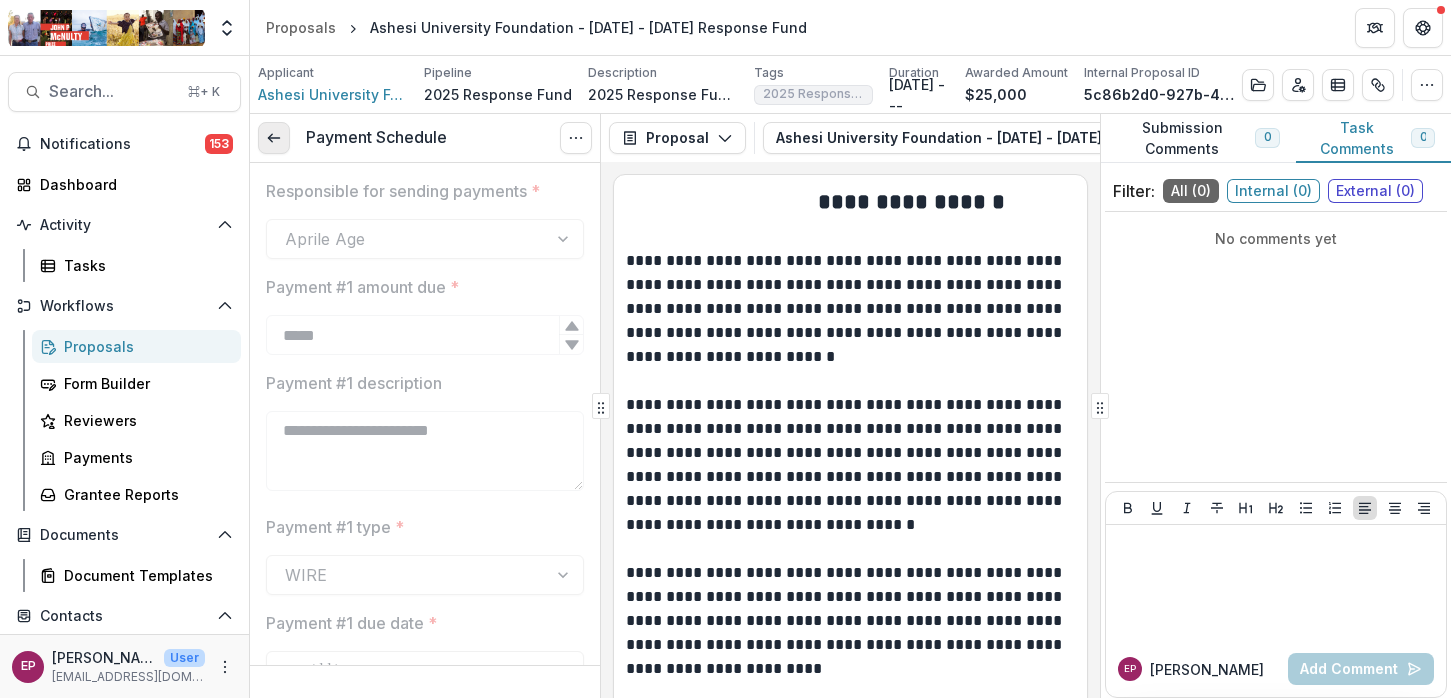 click at bounding box center (274, 138) 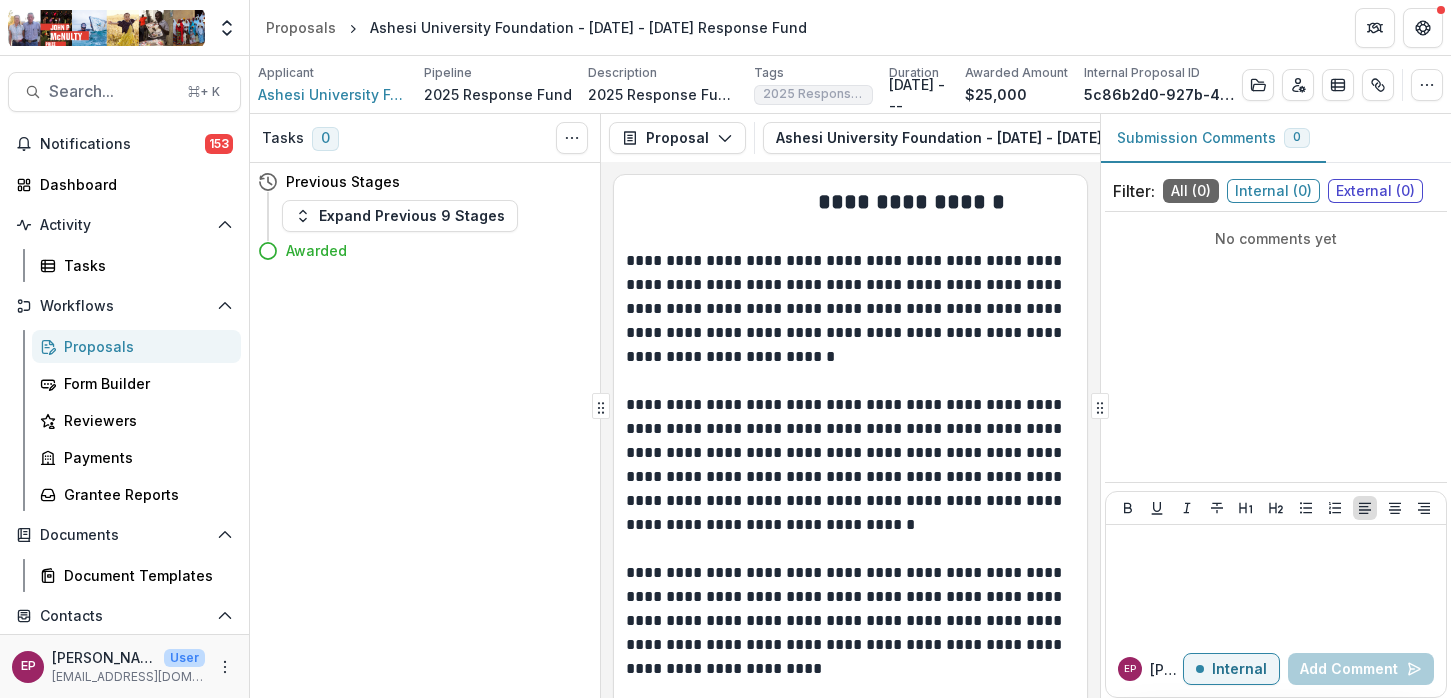 click on "[DATE]   -   --" at bounding box center [919, 95] 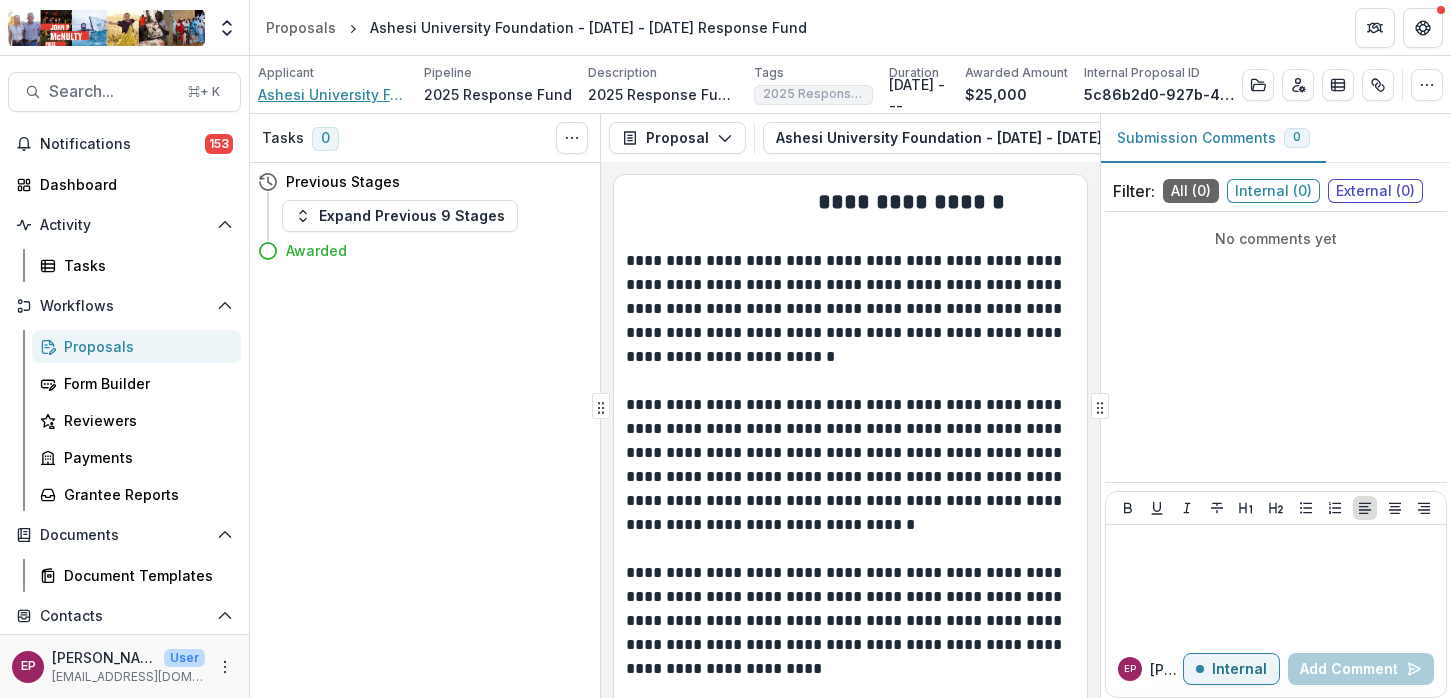 click on "Ashesi University Foundation" at bounding box center (333, 94) 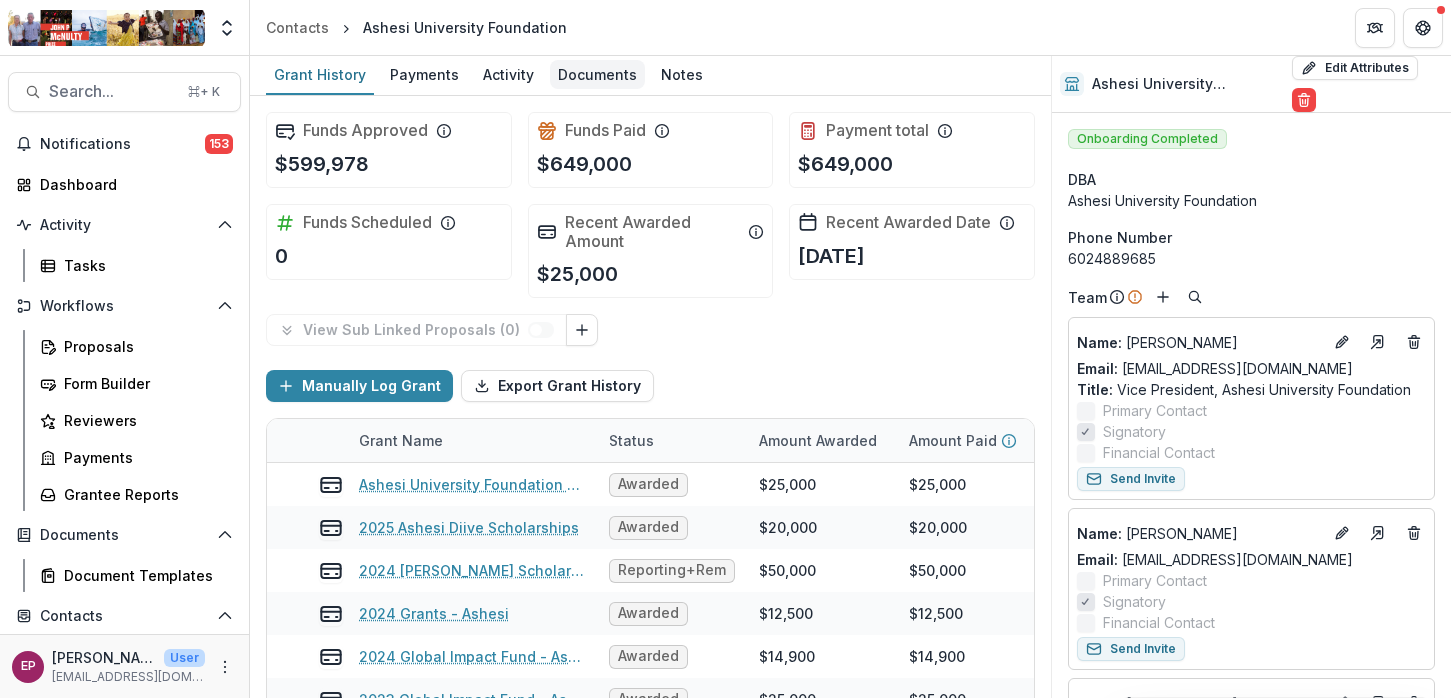 click on "Documents" at bounding box center [597, 74] 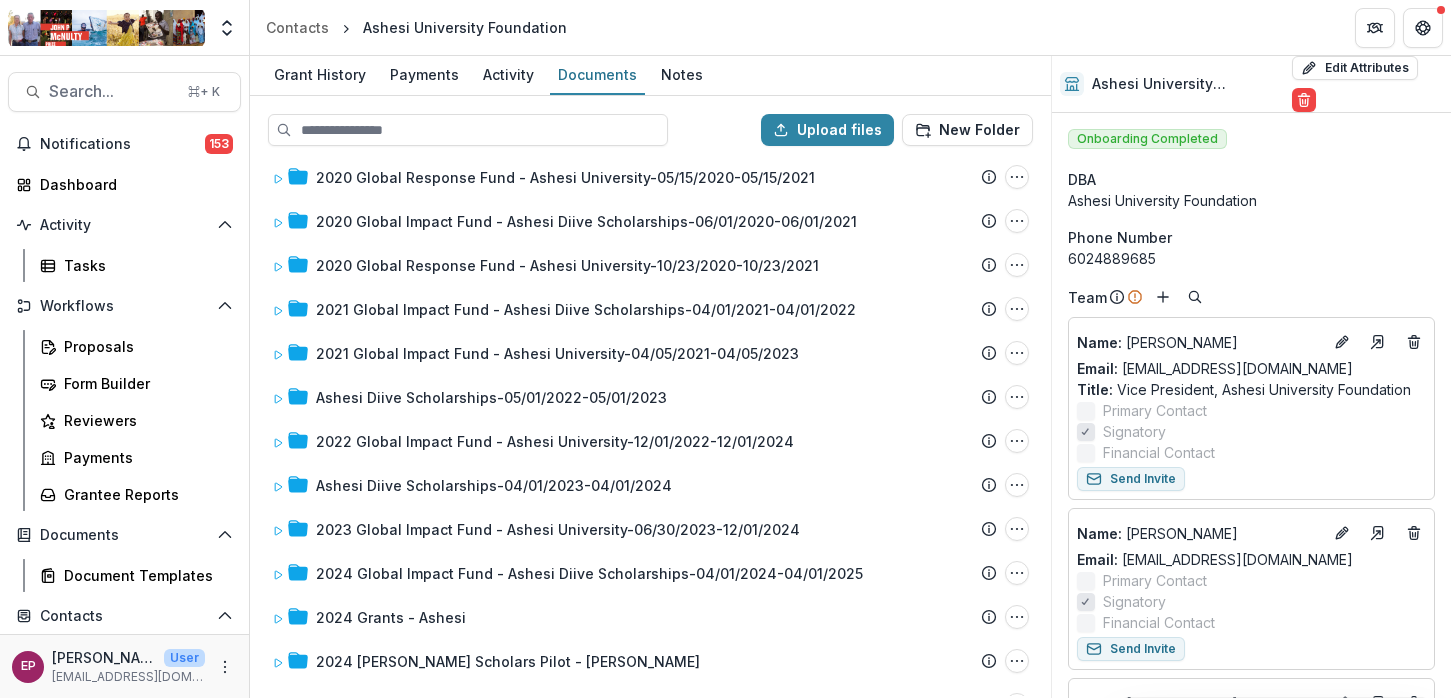 scroll, scrollTop: 410, scrollLeft: 0, axis: vertical 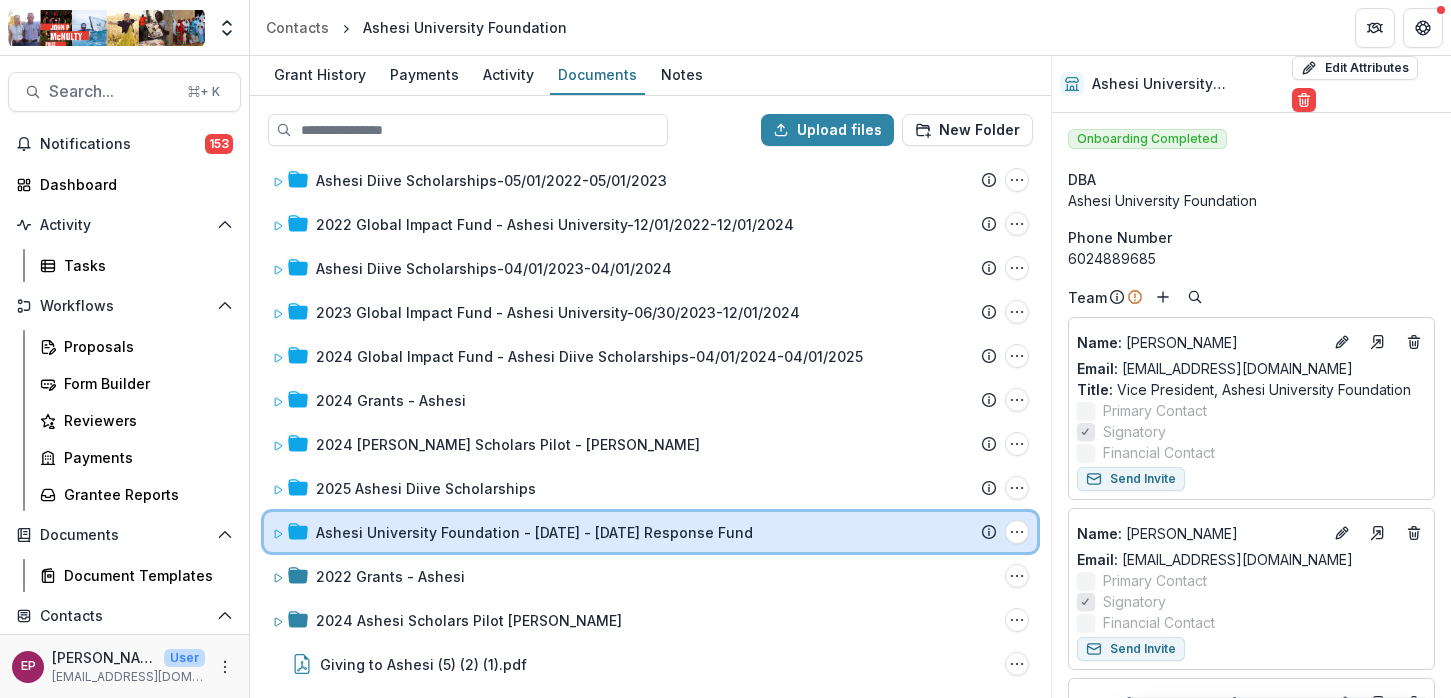 click 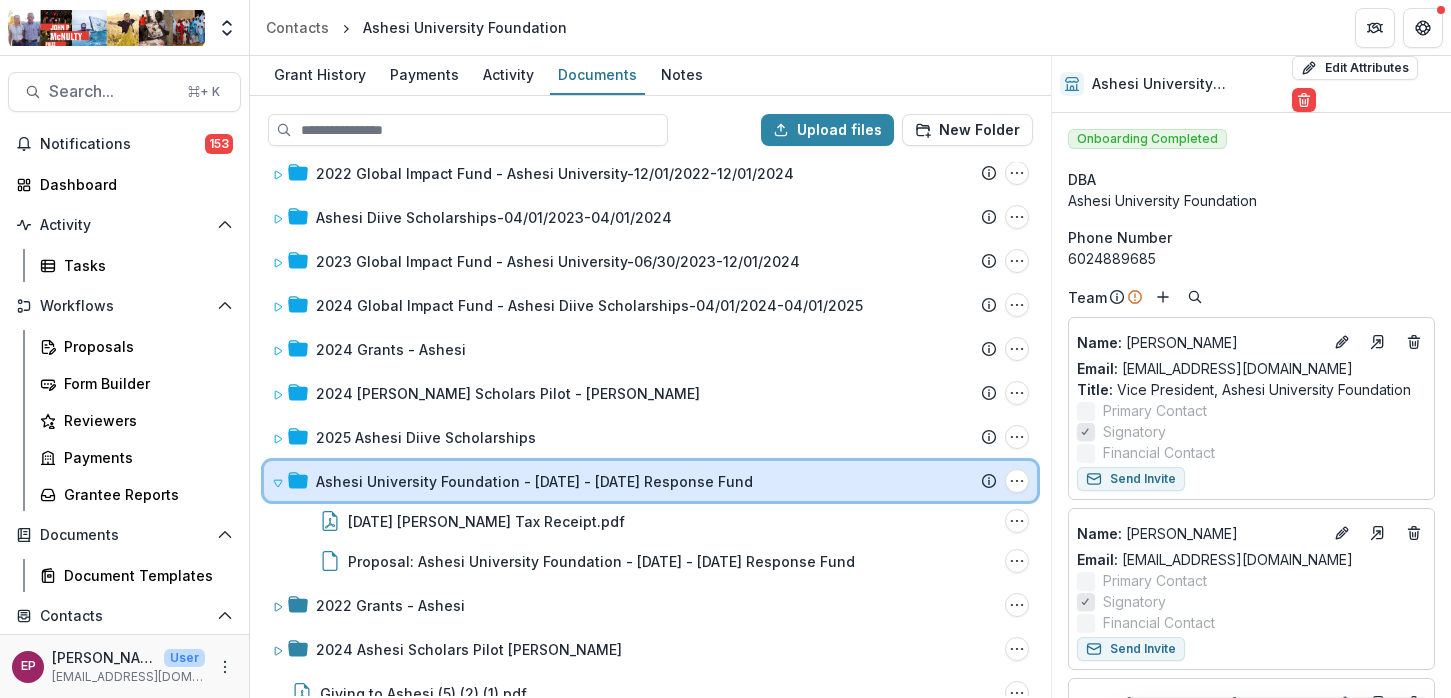 scroll, scrollTop: 490, scrollLeft: 0, axis: vertical 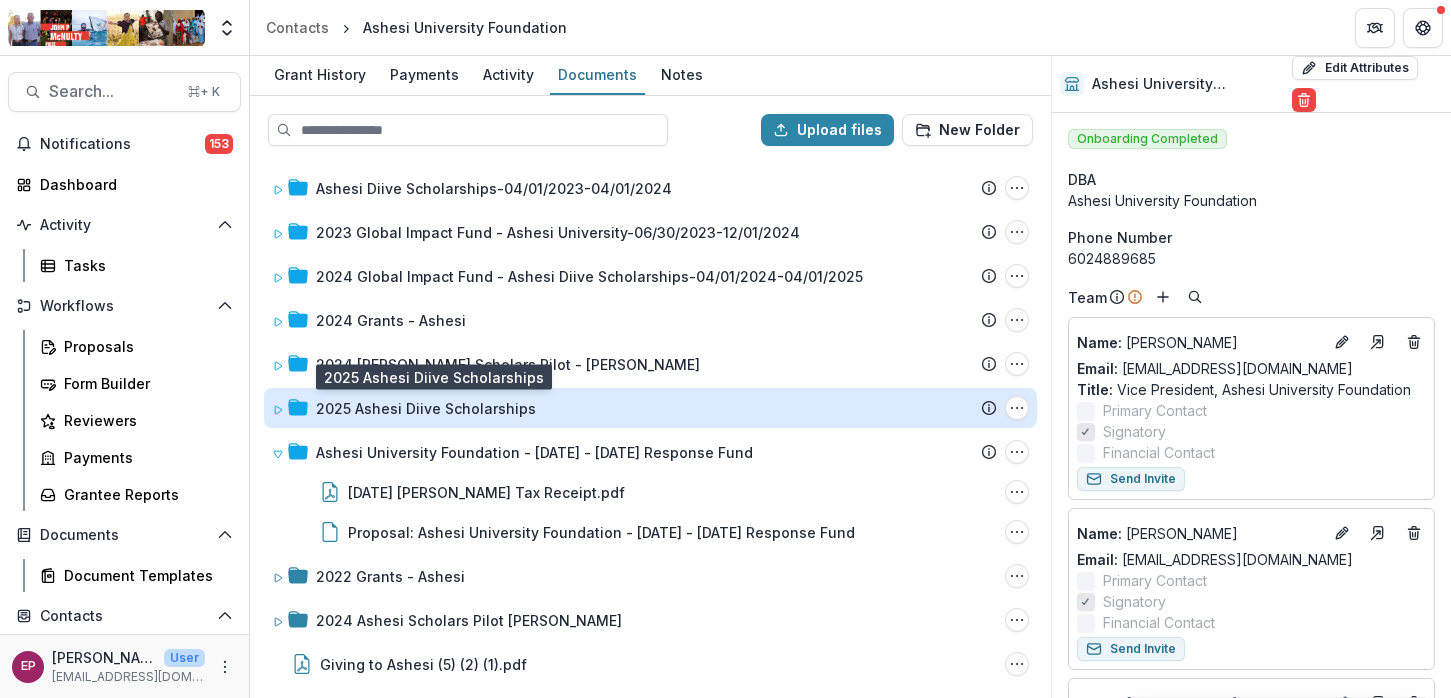 click on "2025 Ashesi Diive Scholarships" at bounding box center (426, 408) 